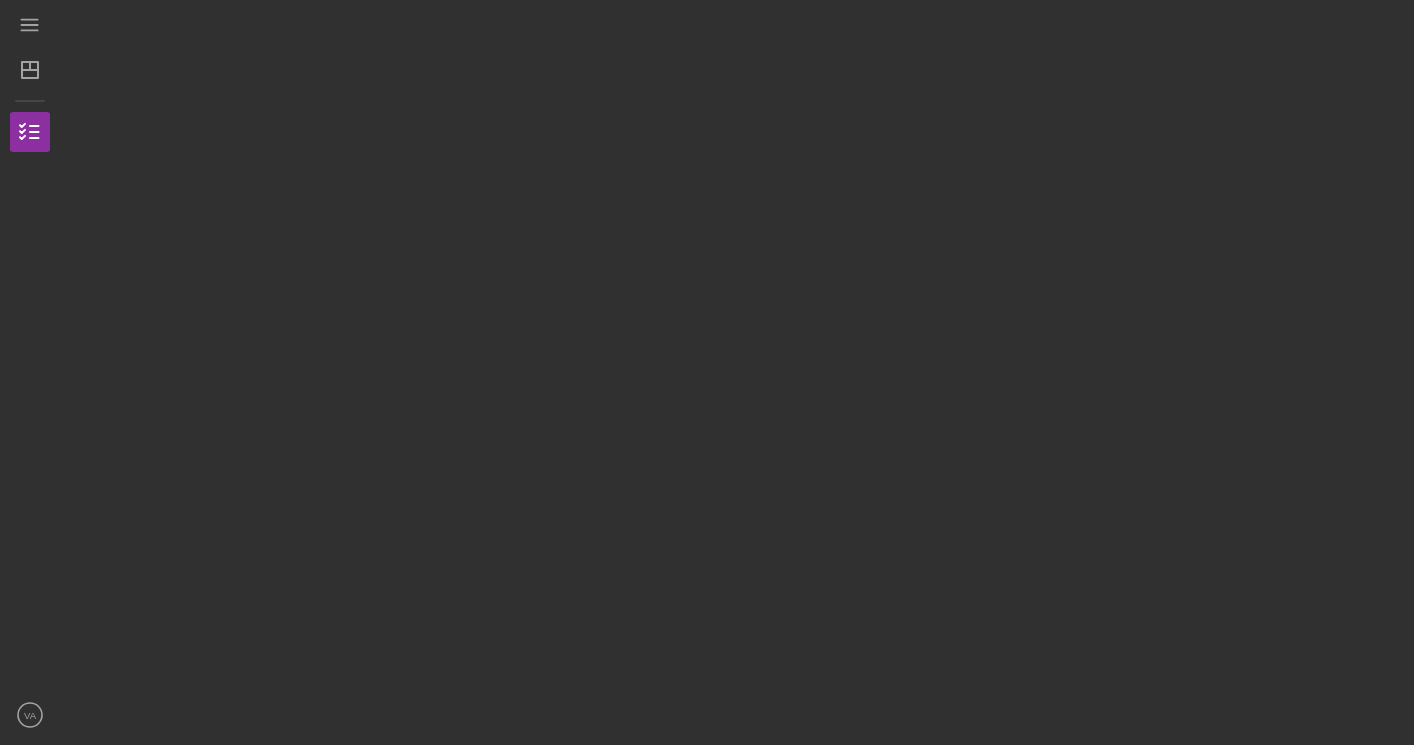 scroll, scrollTop: 0, scrollLeft: 0, axis: both 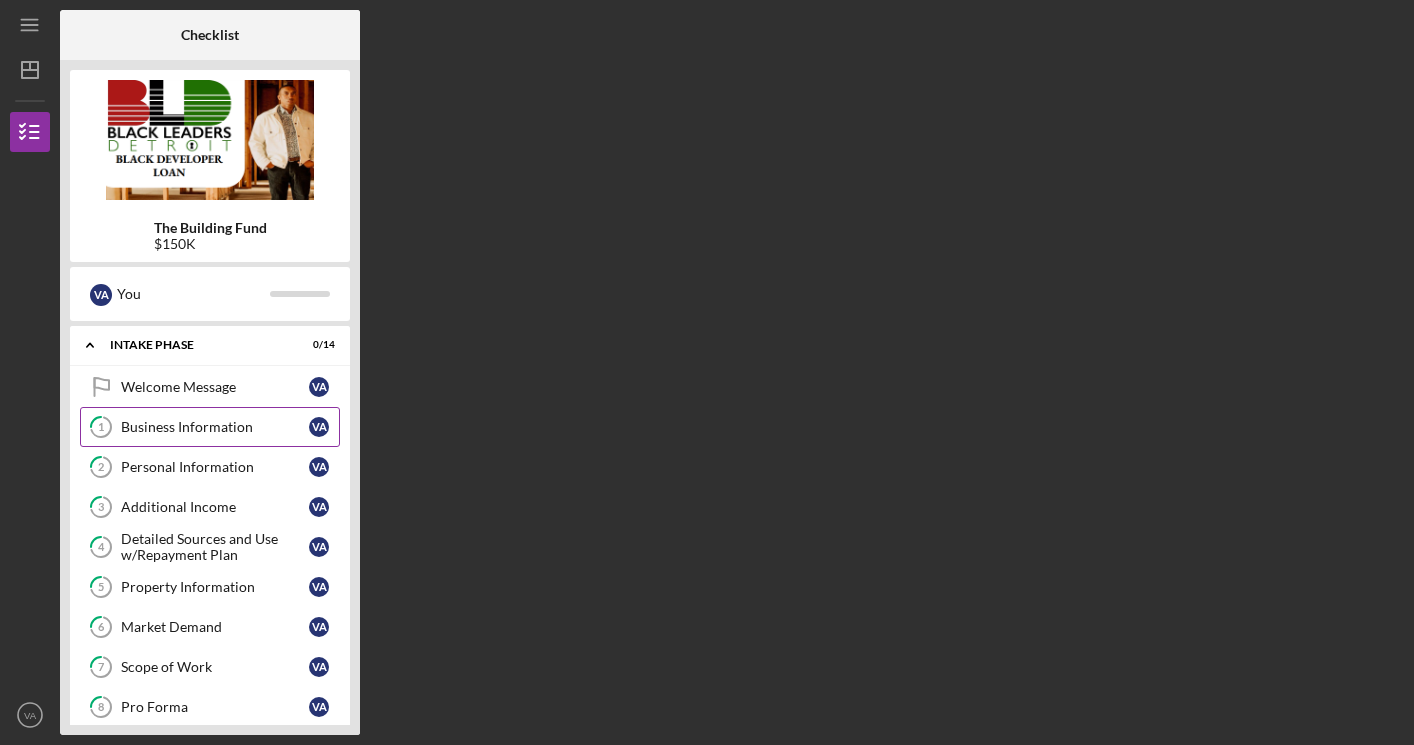 click on "Business Information" at bounding box center [215, 427] 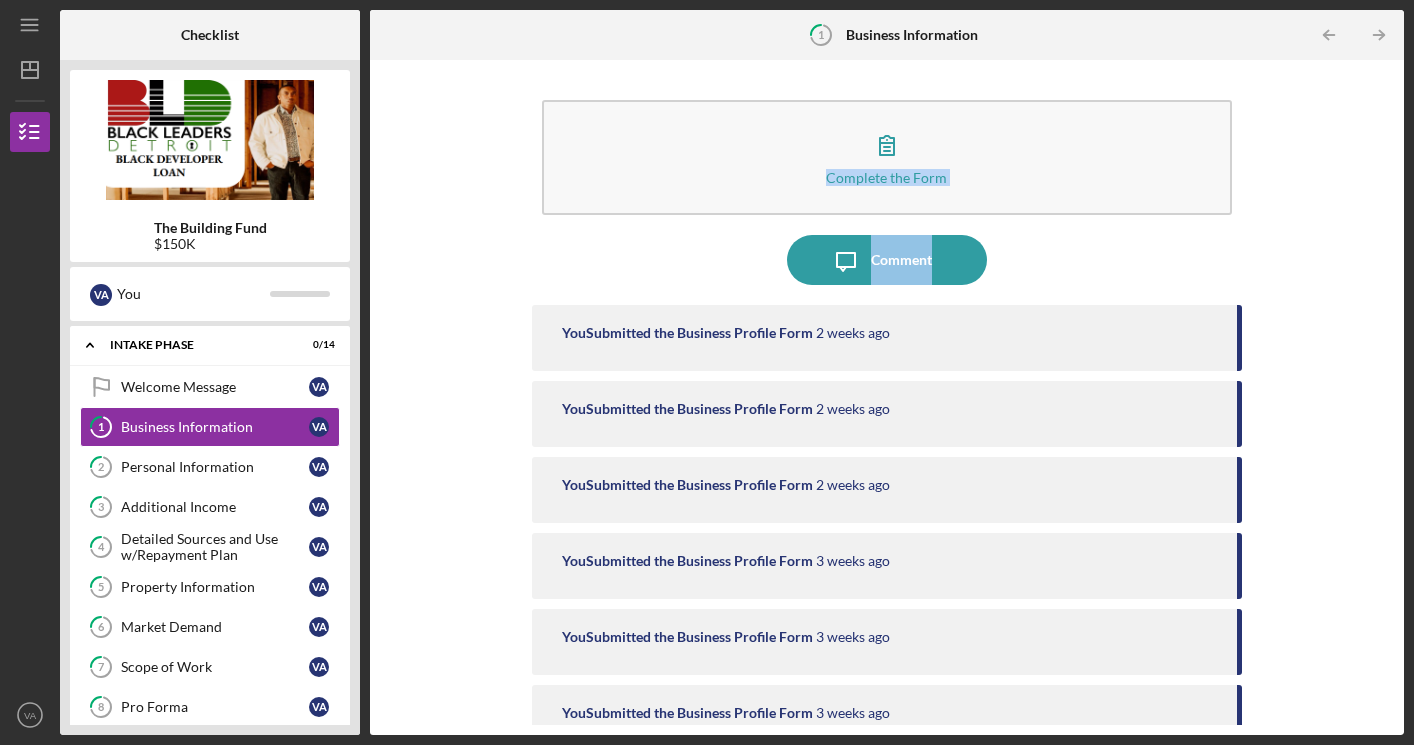 drag, startPoint x: 1394, startPoint y: 143, endPoint x: 1397, endPoint y: 258, distance: 115.03912 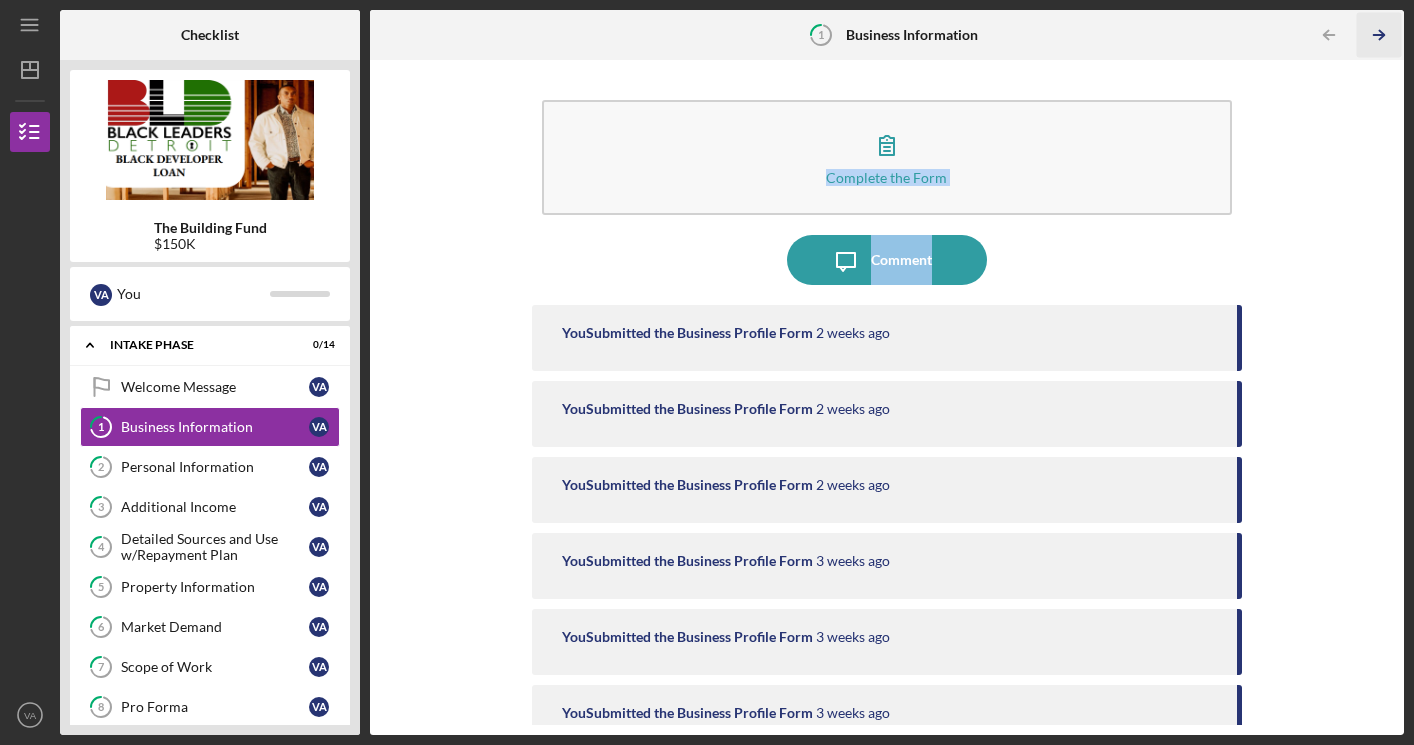 click on "Icon/Table Pagination Arrow" 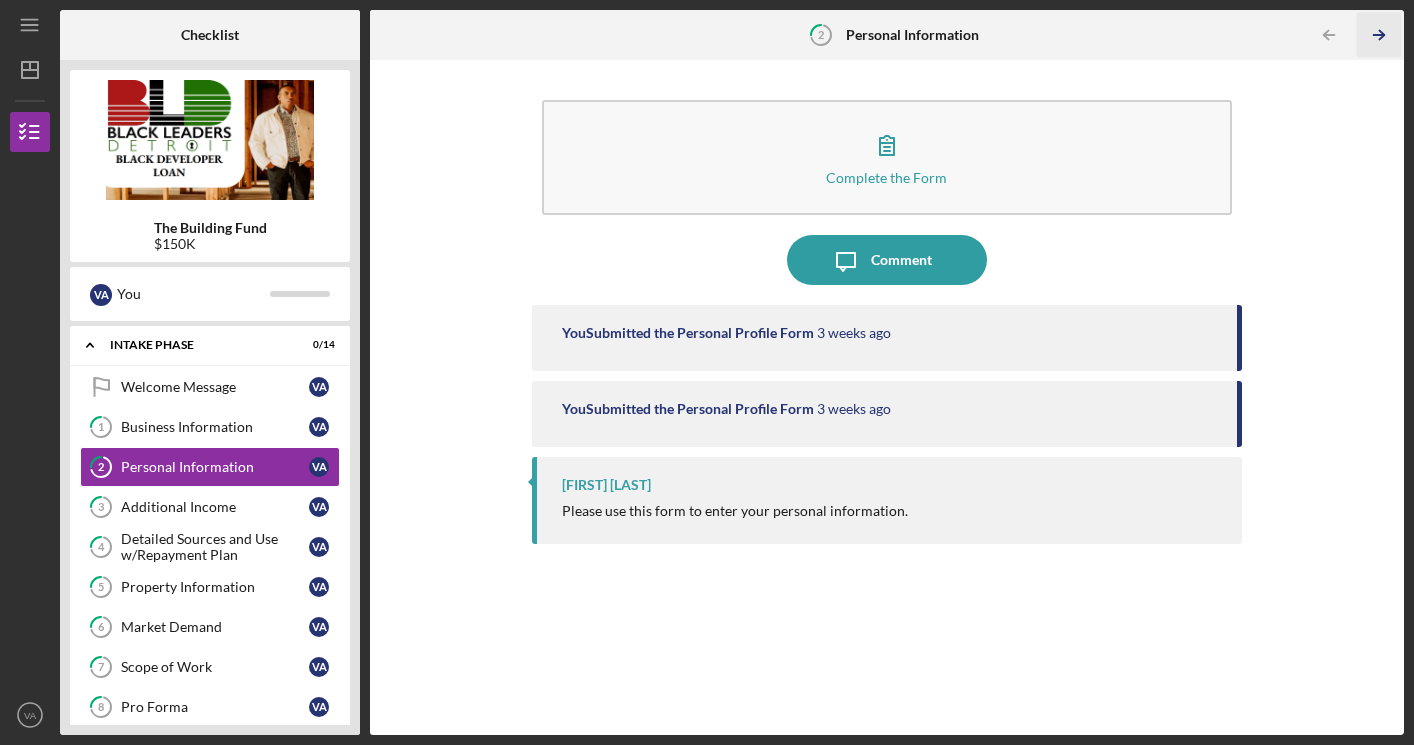 click on "Icon/Table Pagination Arrow" 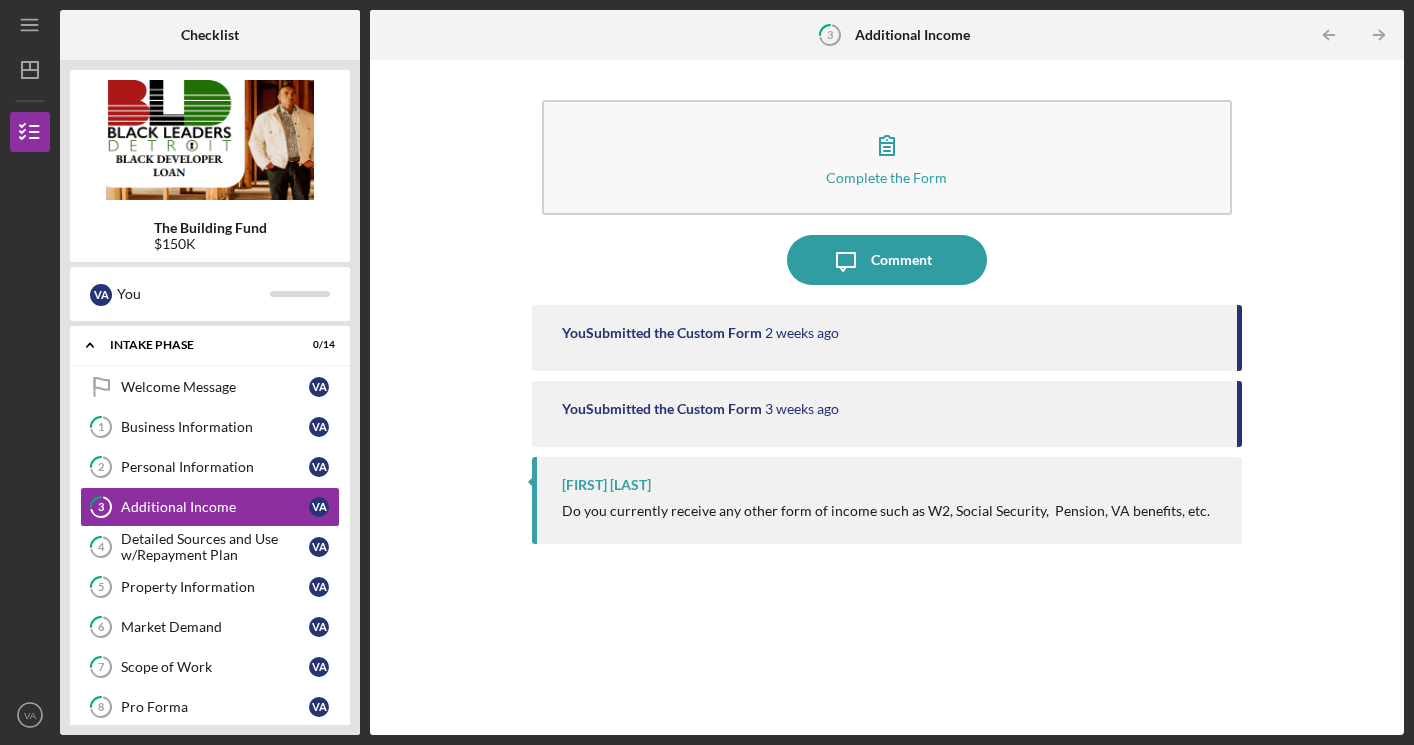 click 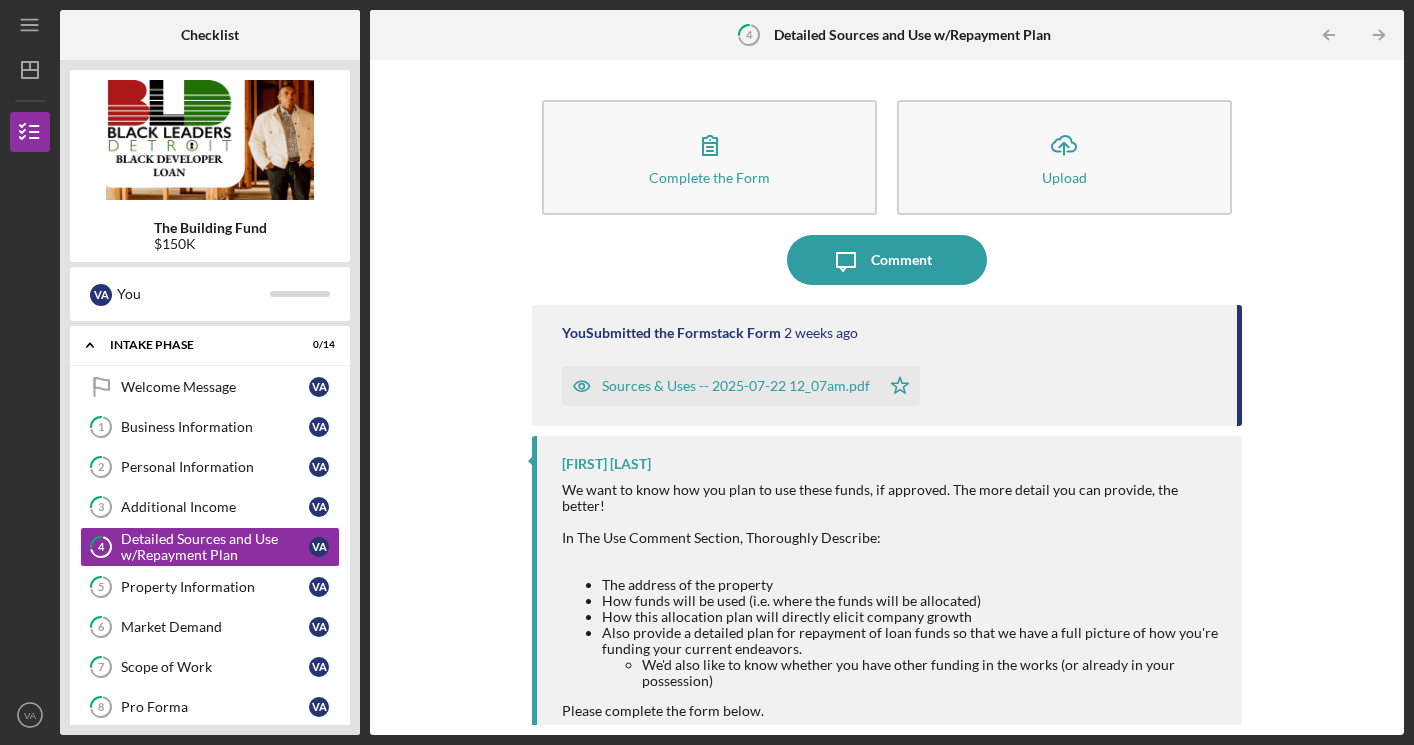 click on "Checklist The Building Fund $150K V A You Icon/Expander Intake Phase 0 / 14 Welcome Message Welcome Message V A 1 Business Information V A 2 Personal Information V A 3 Additional Income V A 4 Detailed Sources and Use w/Repayment Plan V A 5 Property Information V A 6 Market Demand V A 7 Scope of Work V A 8 Pro Forma V A 9 Business Bank Statements (3 months) V A 10 Tax Returns V A 11 Development Experience V A Business Support Survey 12 Business Support Survey V A Loan Program Details and Expectations Loan Program Details and Expectations V A Icon/Expander Application Phase 0 / 5 Icon/Expander Screening Phase 0 / 4 Icon/Expander Approval Phase 0 / 8 4 Detailed Sources and Use w/Repayment Plan Icon/Table Pagination Arrow Icon/Table Pagination Arrow Complete the Form Form Icon/Upload Upload Icon/Message Comment You Submitted the Formstack Form 2 weeks ago Sources & Uses -- 2025-07-22 12_07am.pdf [FIRST] [LAST] In The Use Comment Section, Thoroughly Describe: The address of the property" at bounding box center (732, 372) 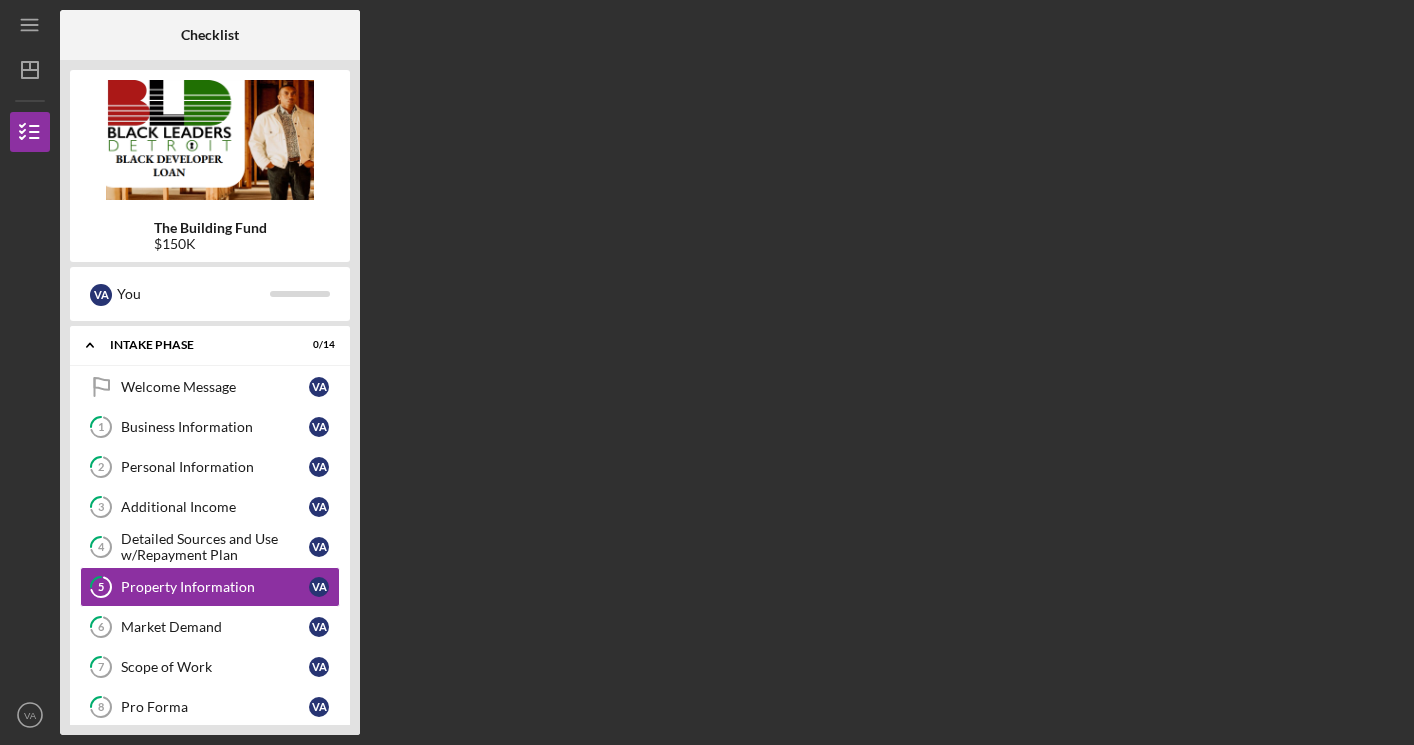 click on "Checklist The Building Fund $150K V A You Icon/Expander Intake Phase 0 / 14 Welcome Message Welcome Message V A 1 Business Information V A 2 Personal Information V A 3 Additional Income V A 4 Detailed Sources and Use w/Repayment Plan V A 5 Property Information V A 6 Market Demand V A 7 Scope of Work V A 8 Pro Forma V A 9 Business Bank Statements (3 months) V A 10 Tax Returns V A 11 Development Experience V A Business Support Survey 12 Business Support Survey V A Loan Program Details and Expectations Loan Program Details and Expectations V A Icon/Expander Application Phase 0 / 5 Icon/Expander Screening Phase 0 / 4 Icon/Expander Approval Phase 0 / 8" at bounding box center [732, 372] 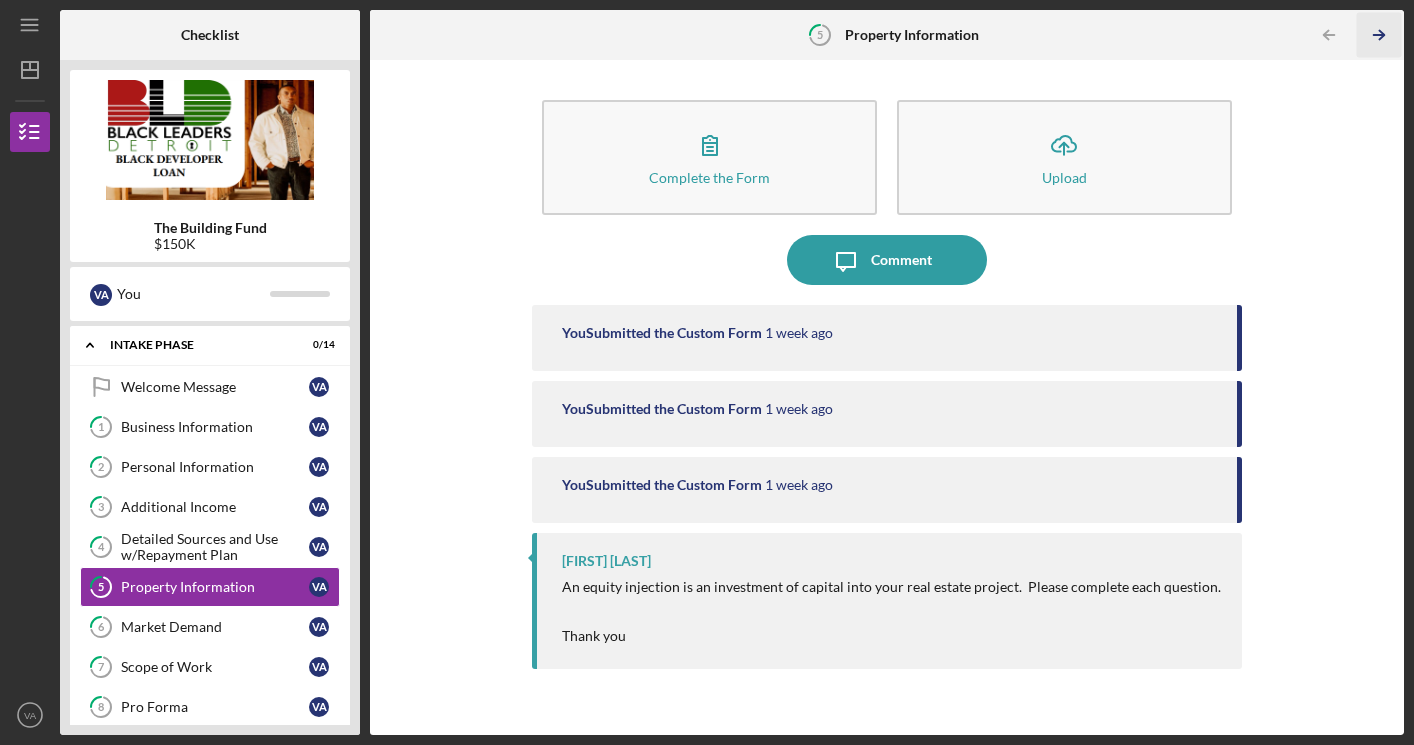 click 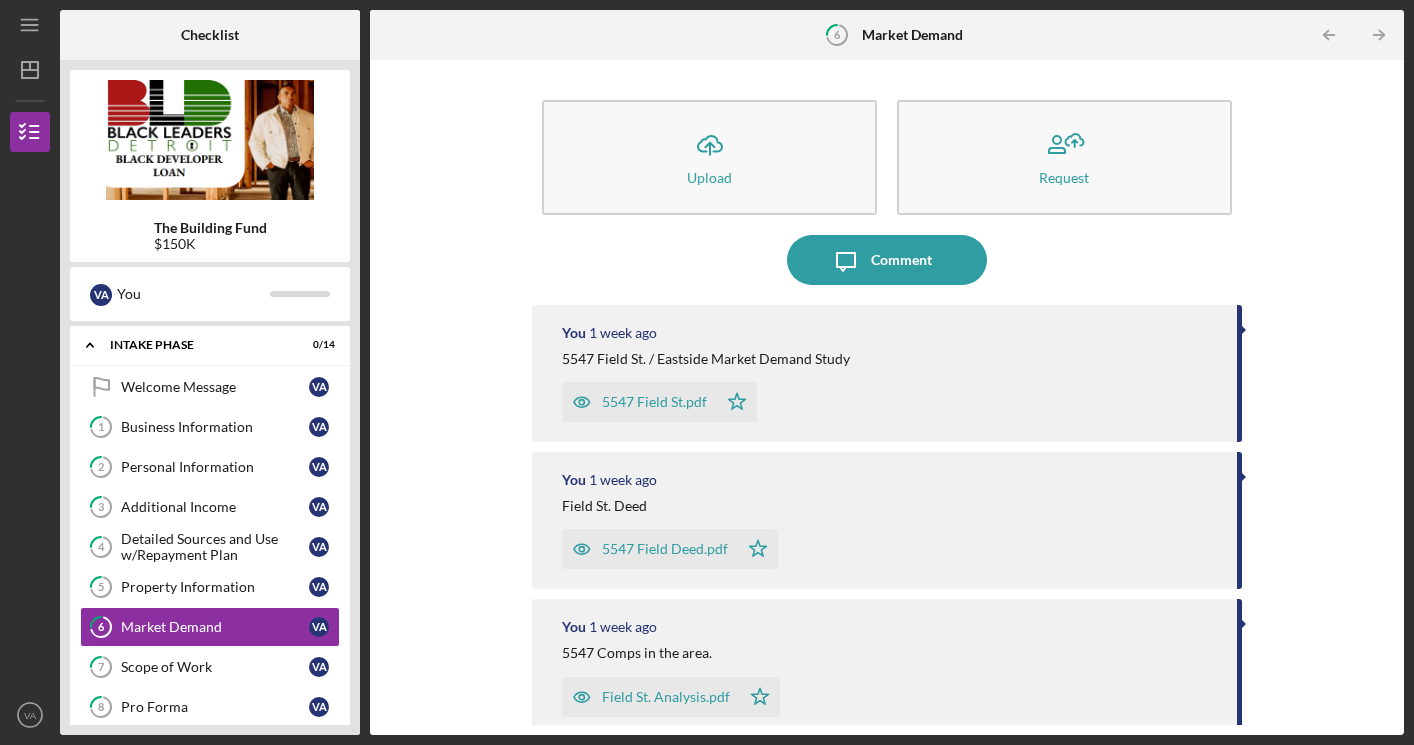 click 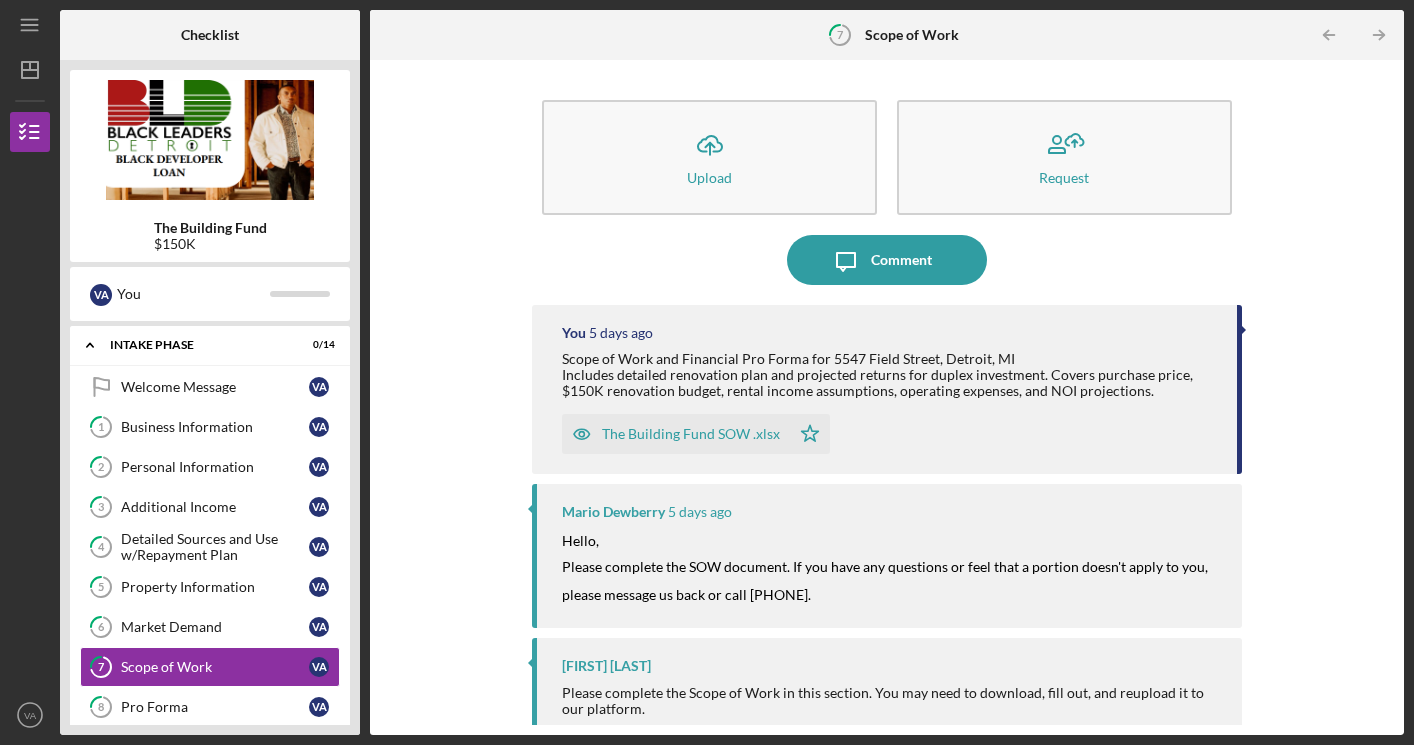 click 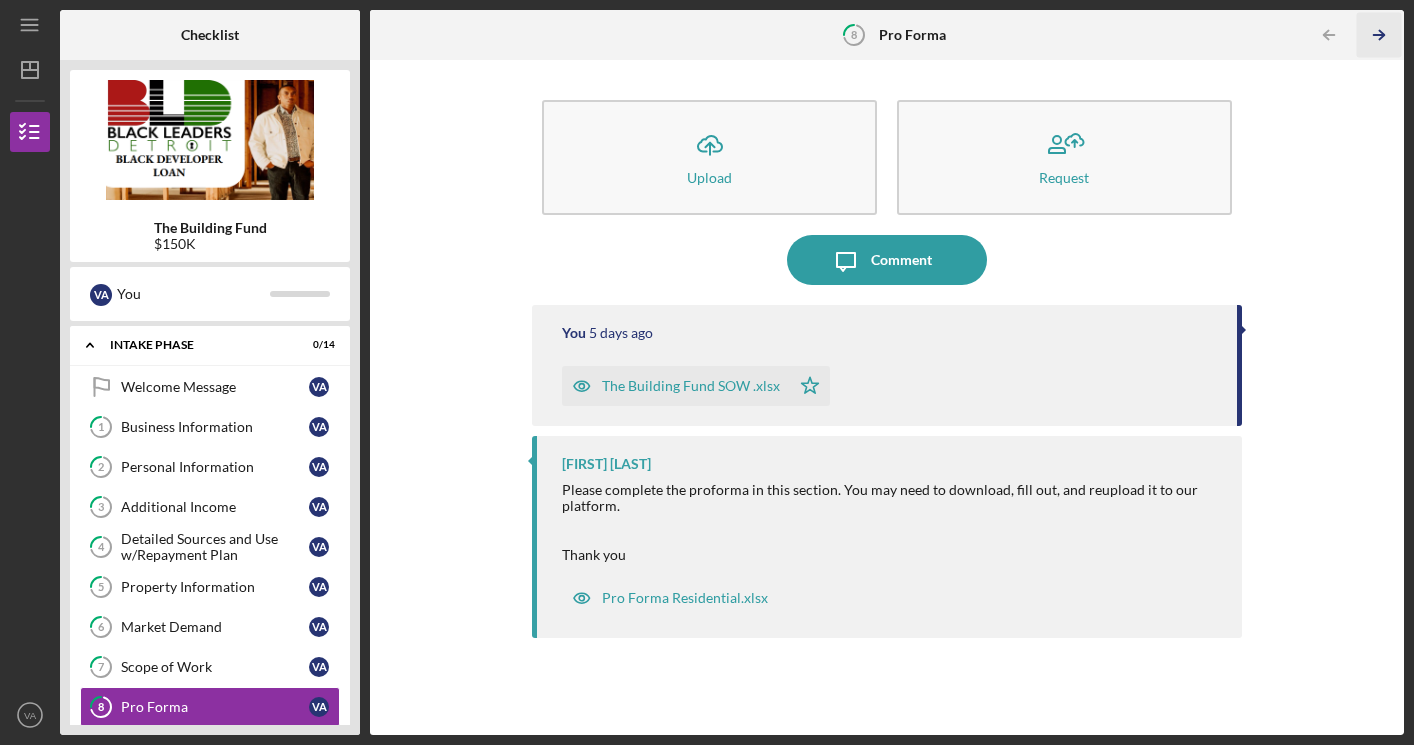 click 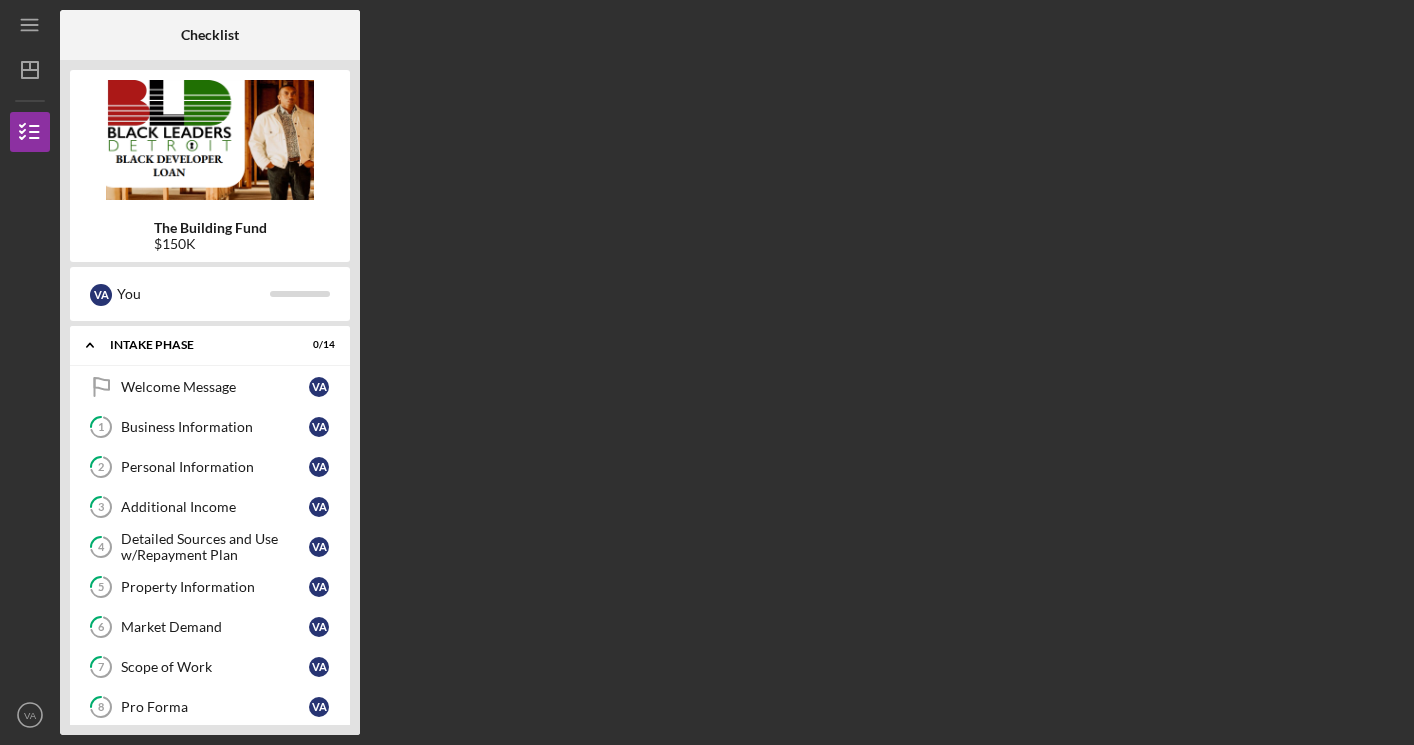 scroll, scrollTop: 222, scrollLeft: 0, axis: vertical 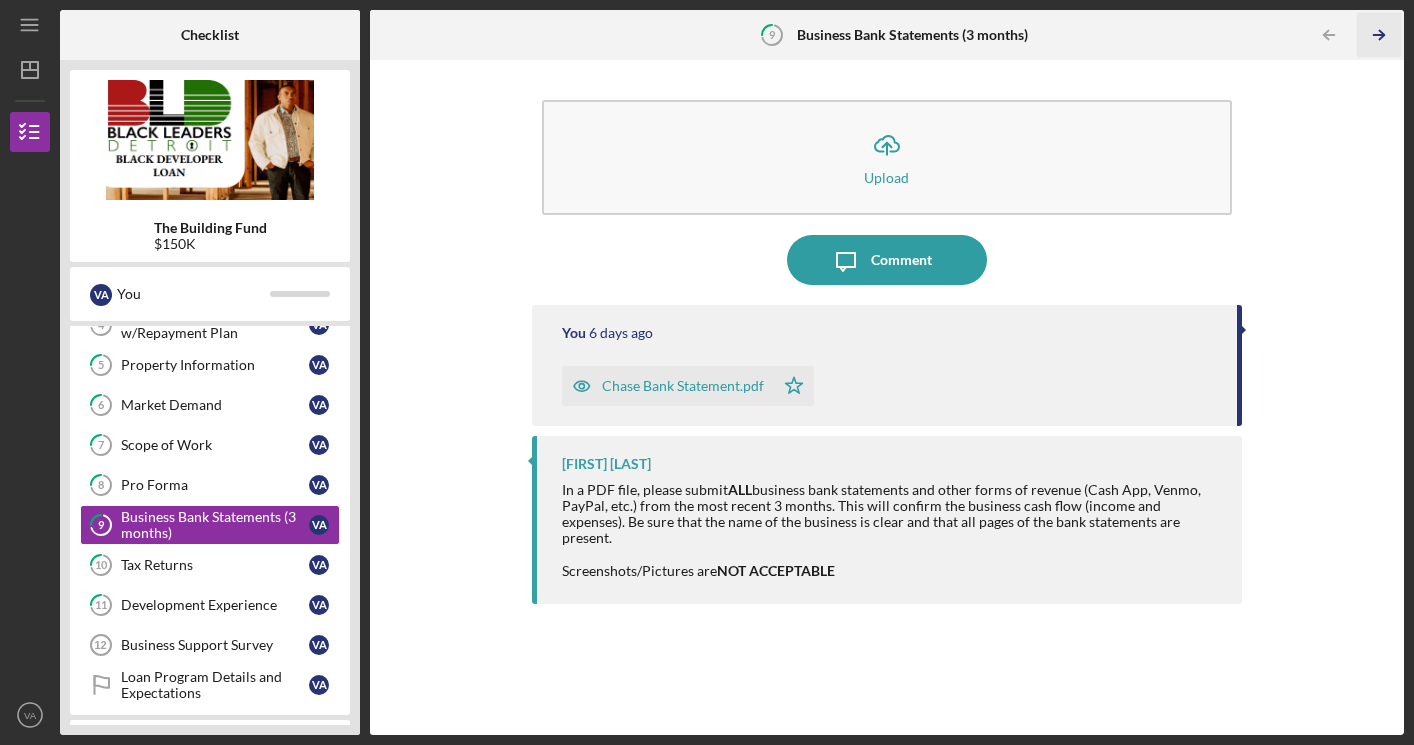 click on "Icon/Table Pagination Arrow" 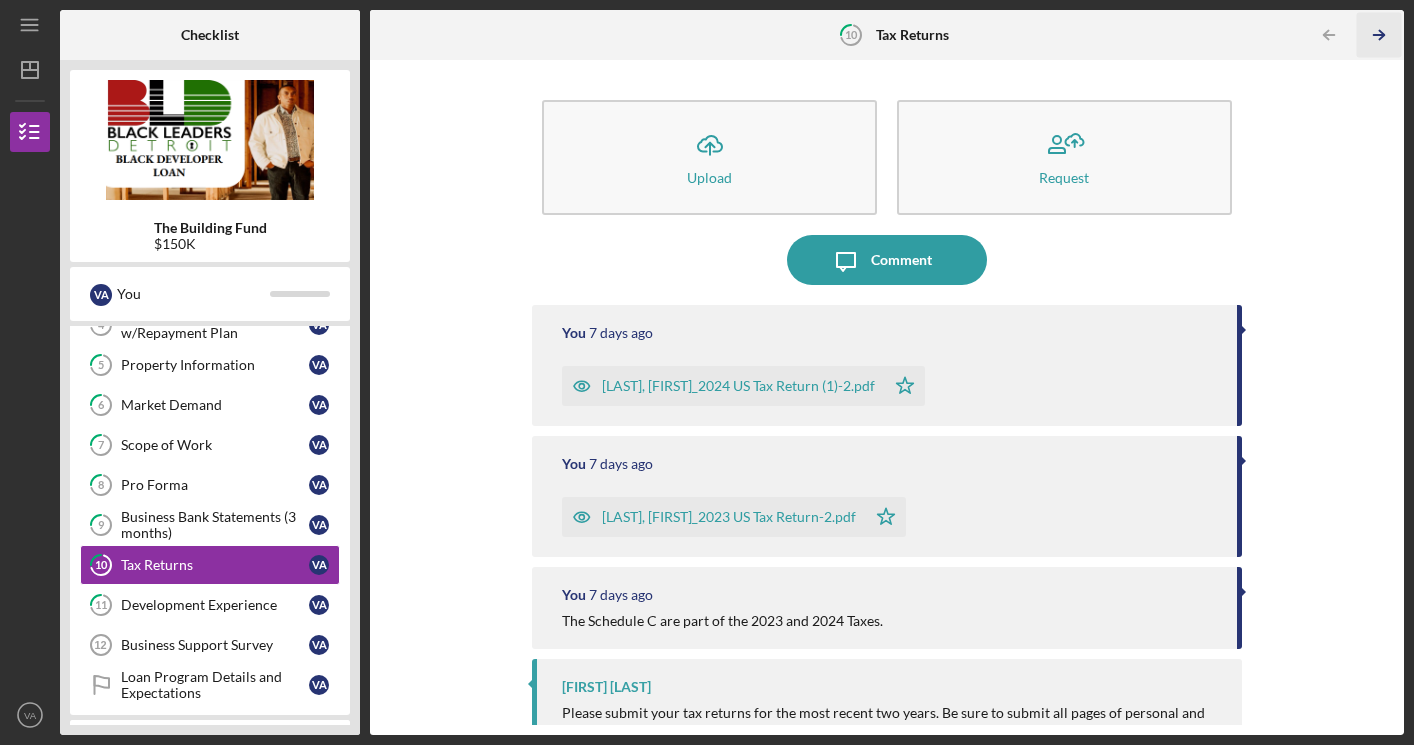 click on "Icon/Table Pagination Arrow" 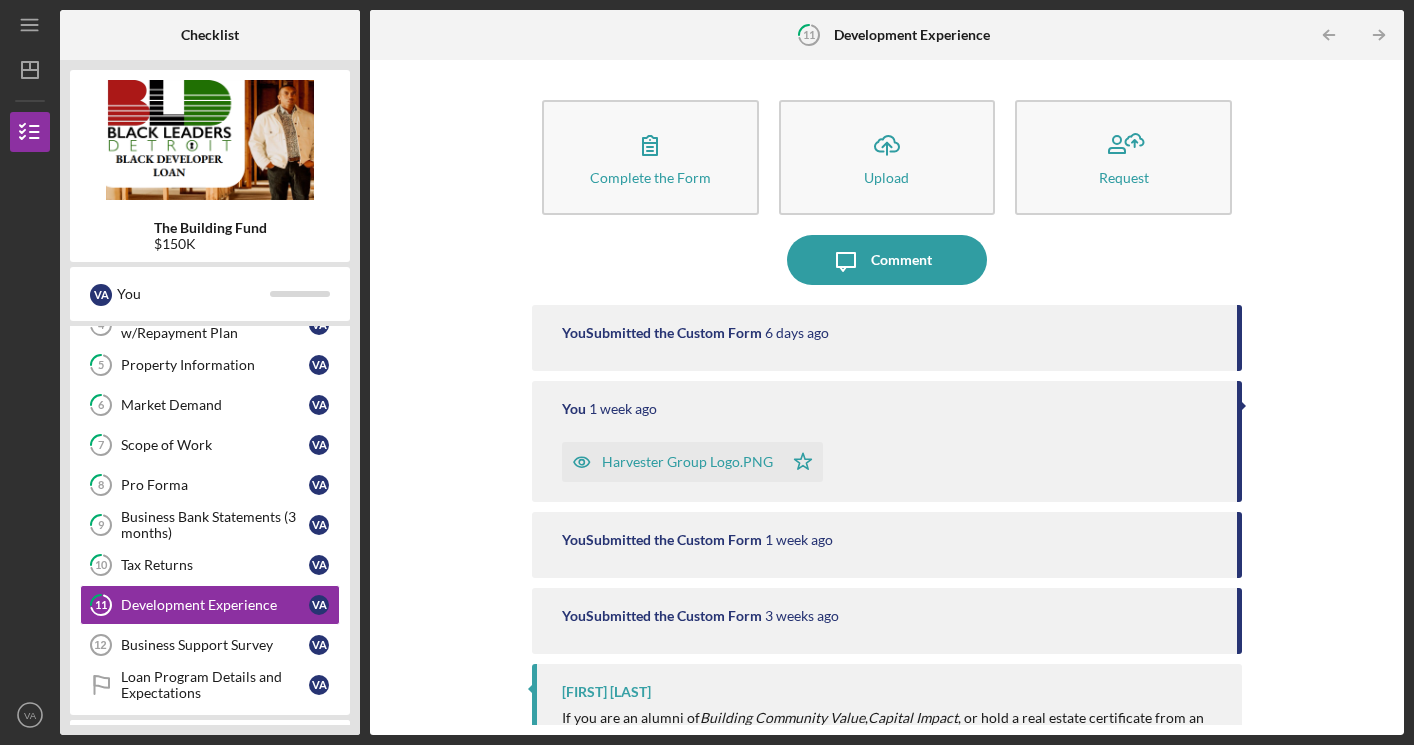 click on "Icon/Table Pagination Arrow" 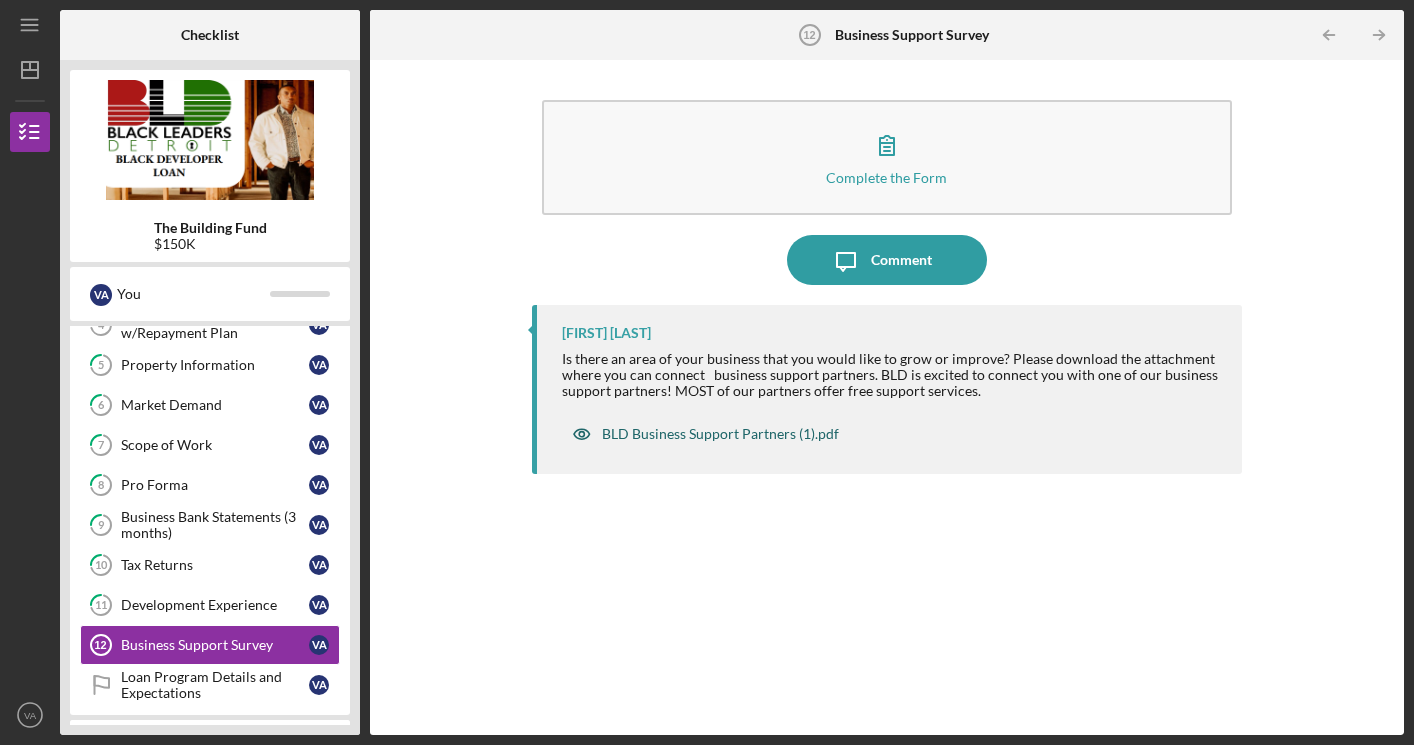 click on "BLD Business Support Partners (1).pdf" at bounding box center (720, 434) 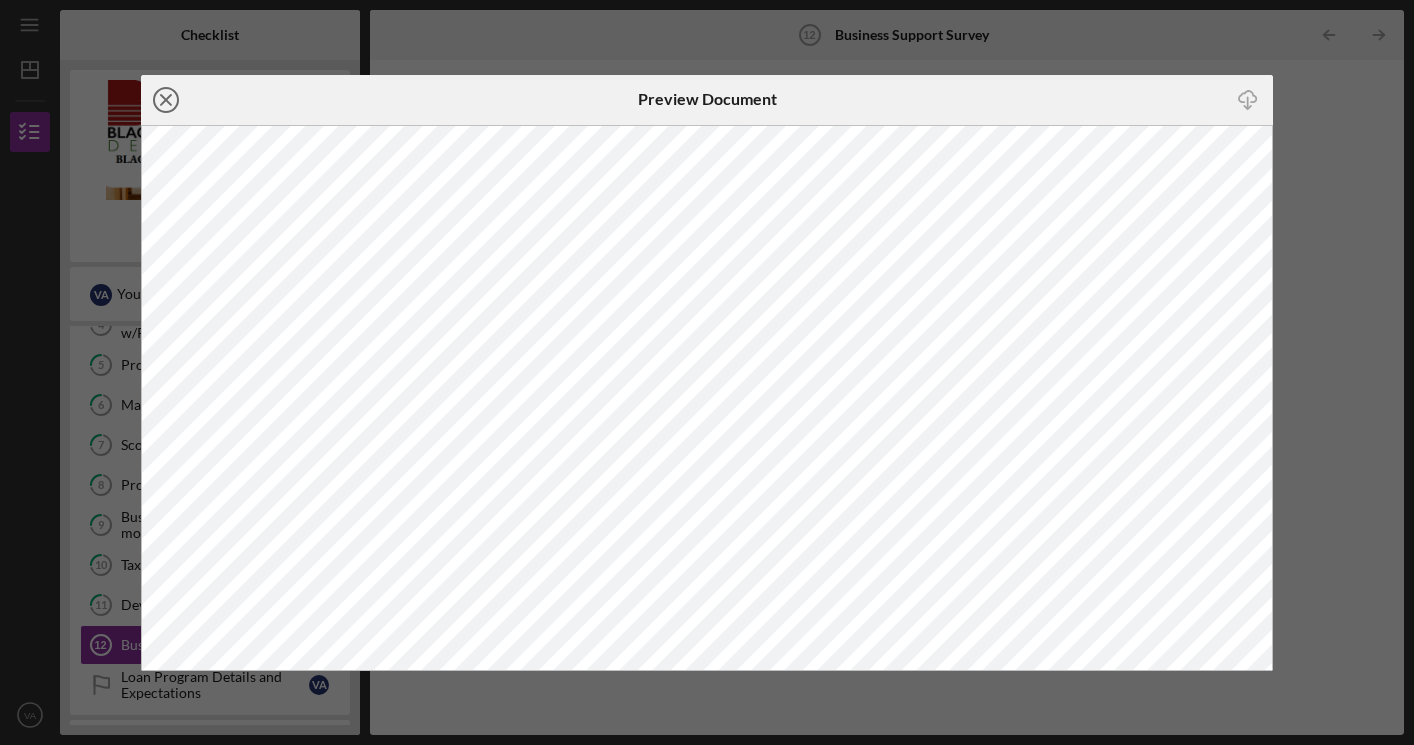 click 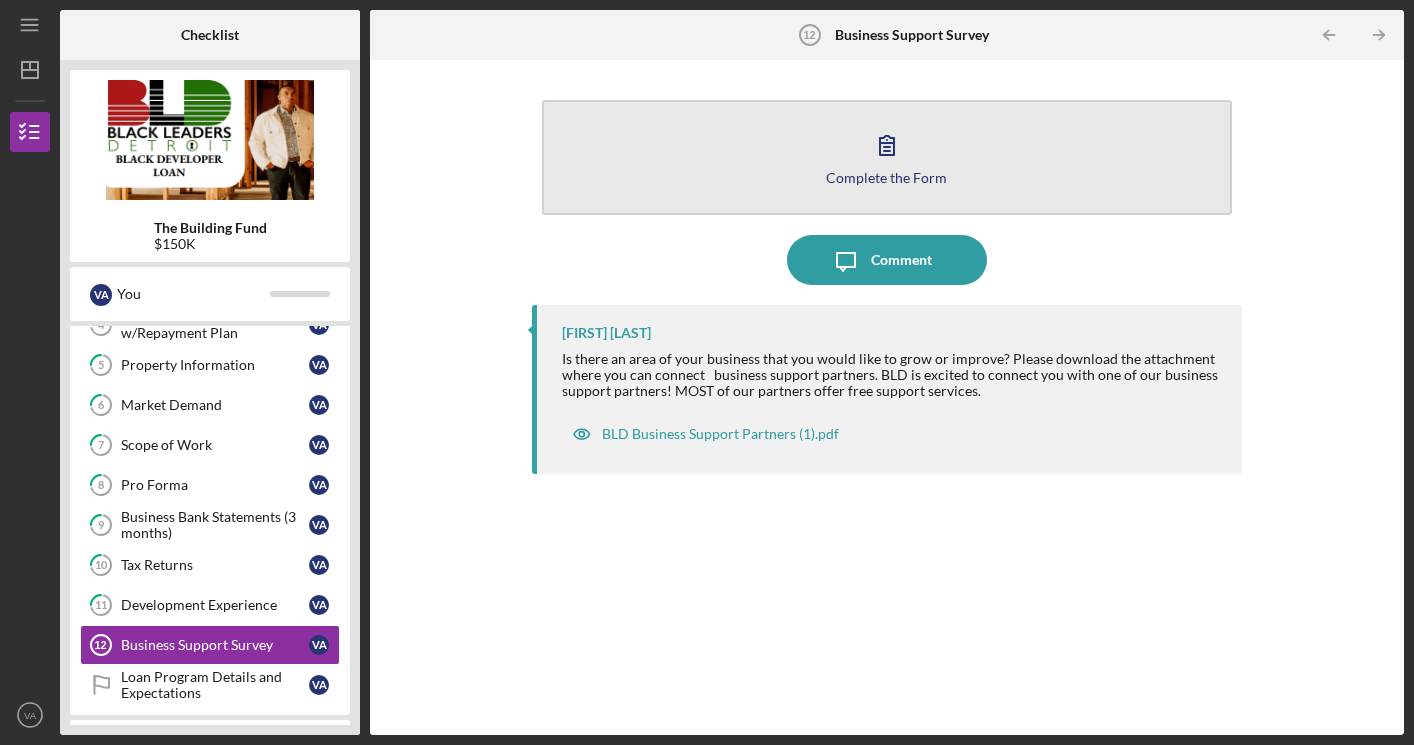 click on "Complete the Form" at bounding box center (886, 177) 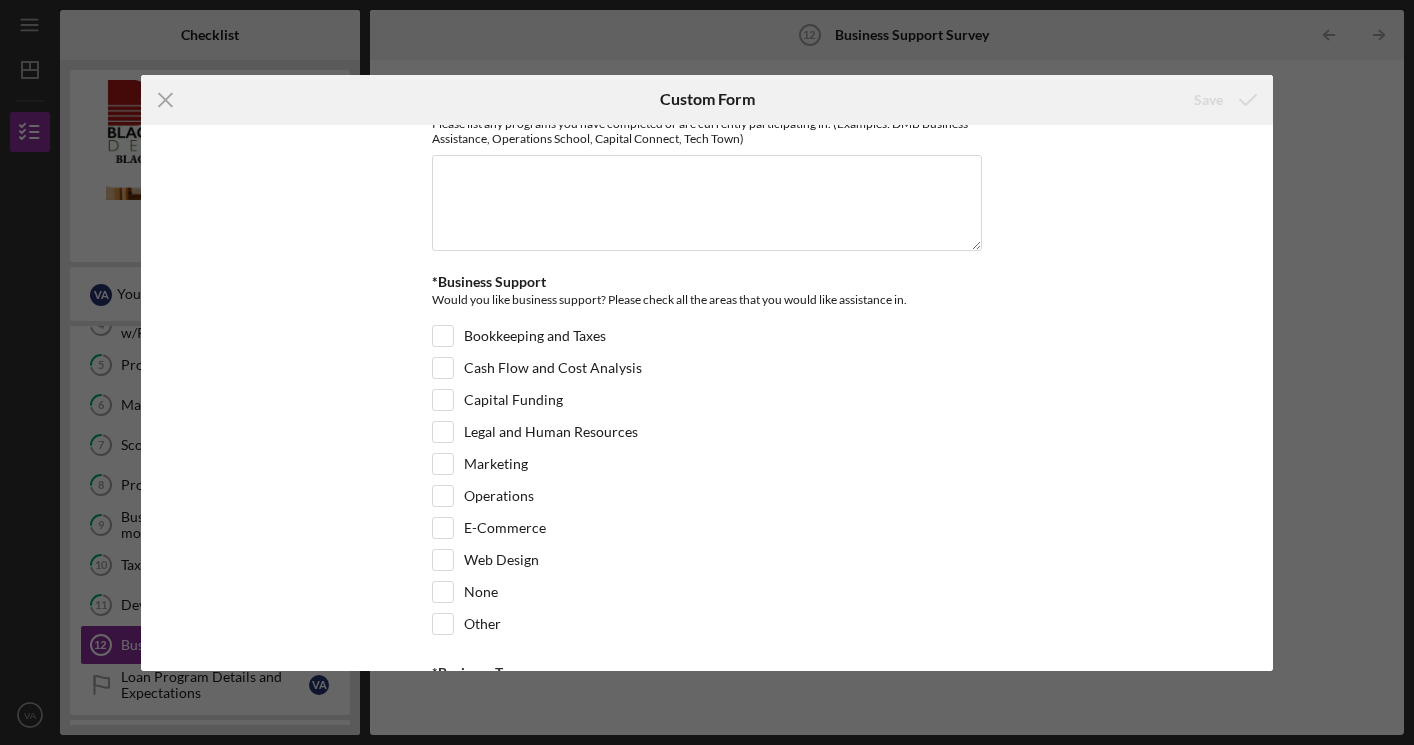 scroll, scrollTop: 0, scrollLeft: 0, axis: both 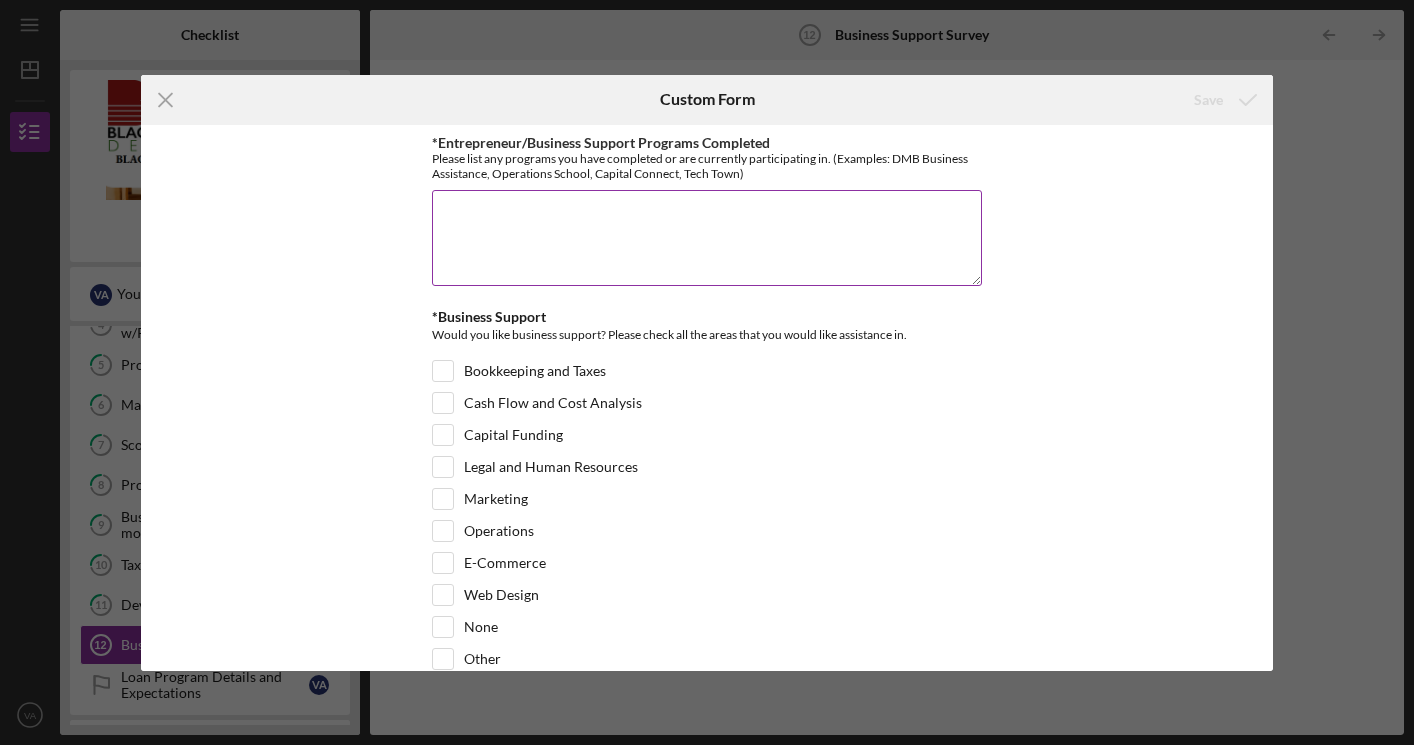 click on "*Entrepreneur/Business Support Programs Completed" at bounding box center [707, 238] 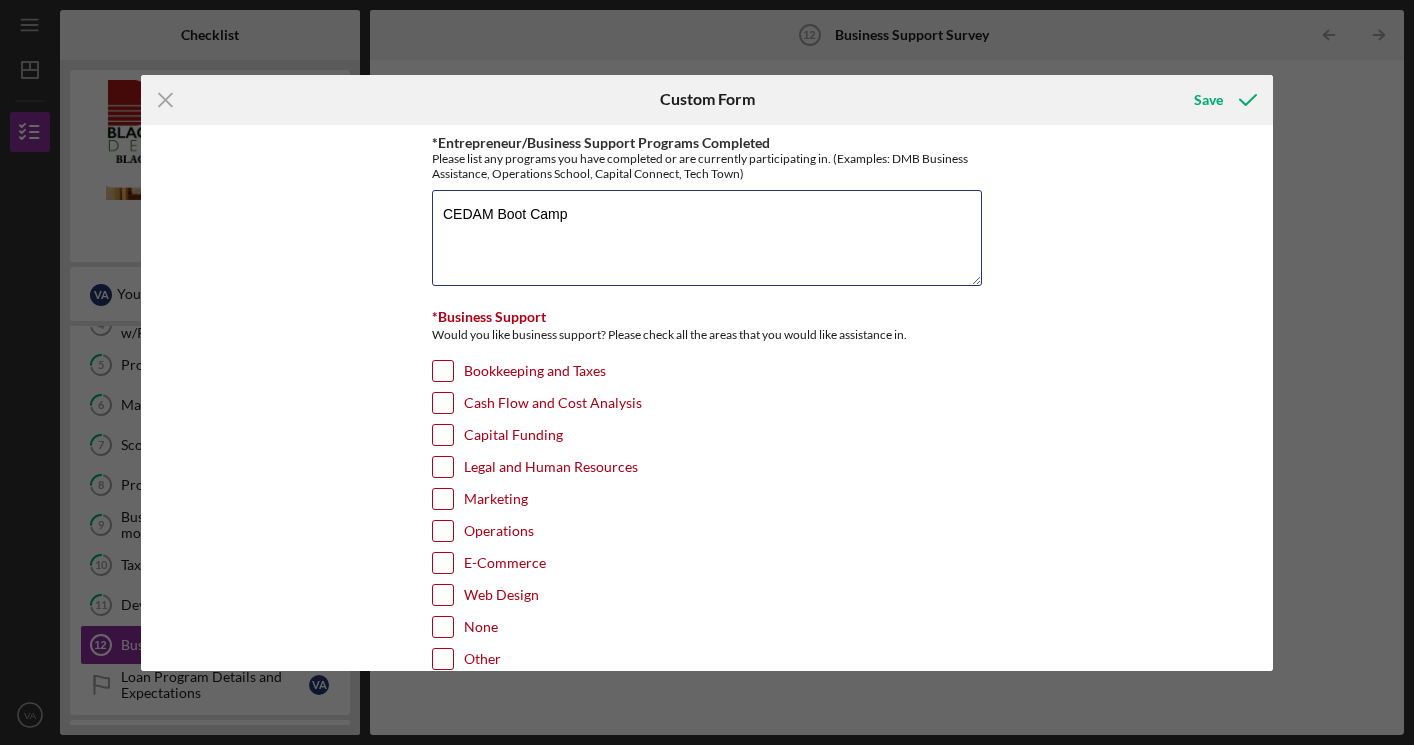 type on "CEDAM Boot Camp" 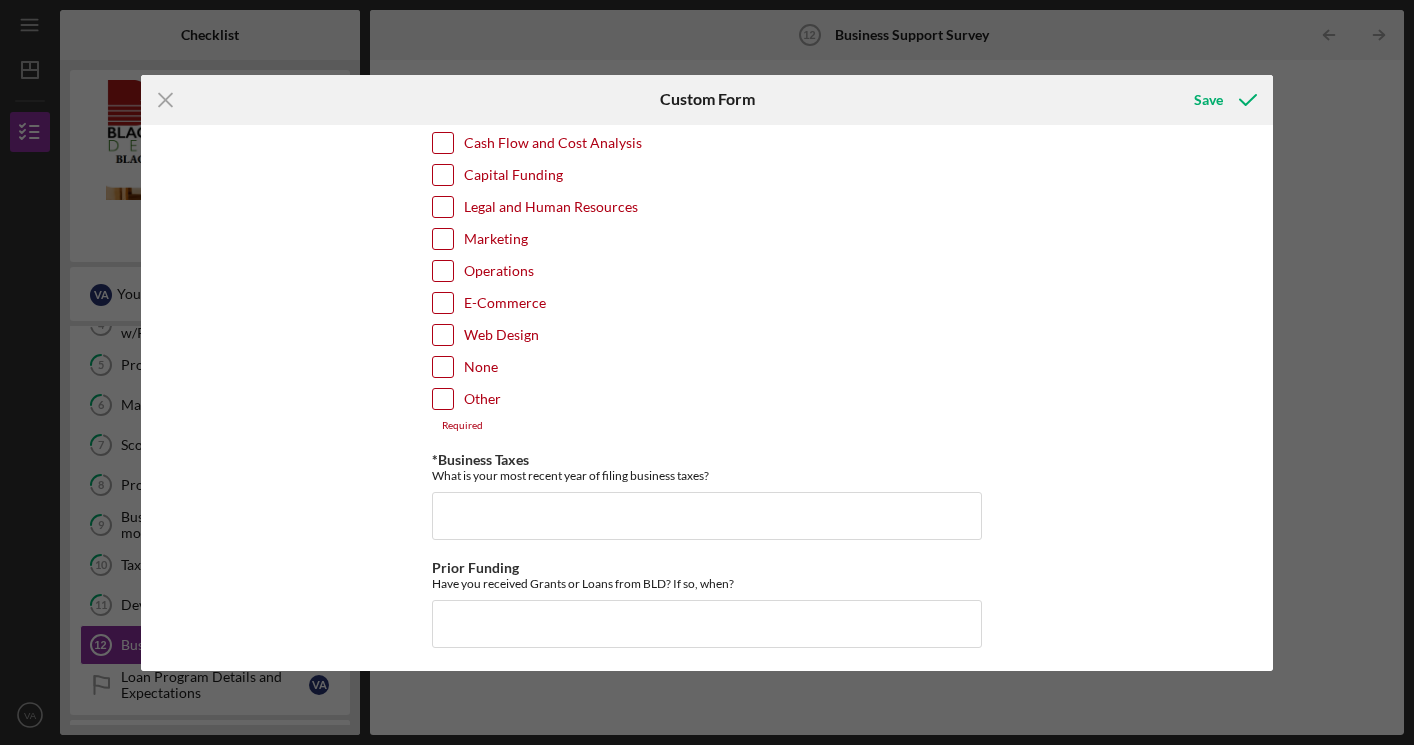 scroll, scrollTop: 266, scrollLeft: 0, axis: vertical 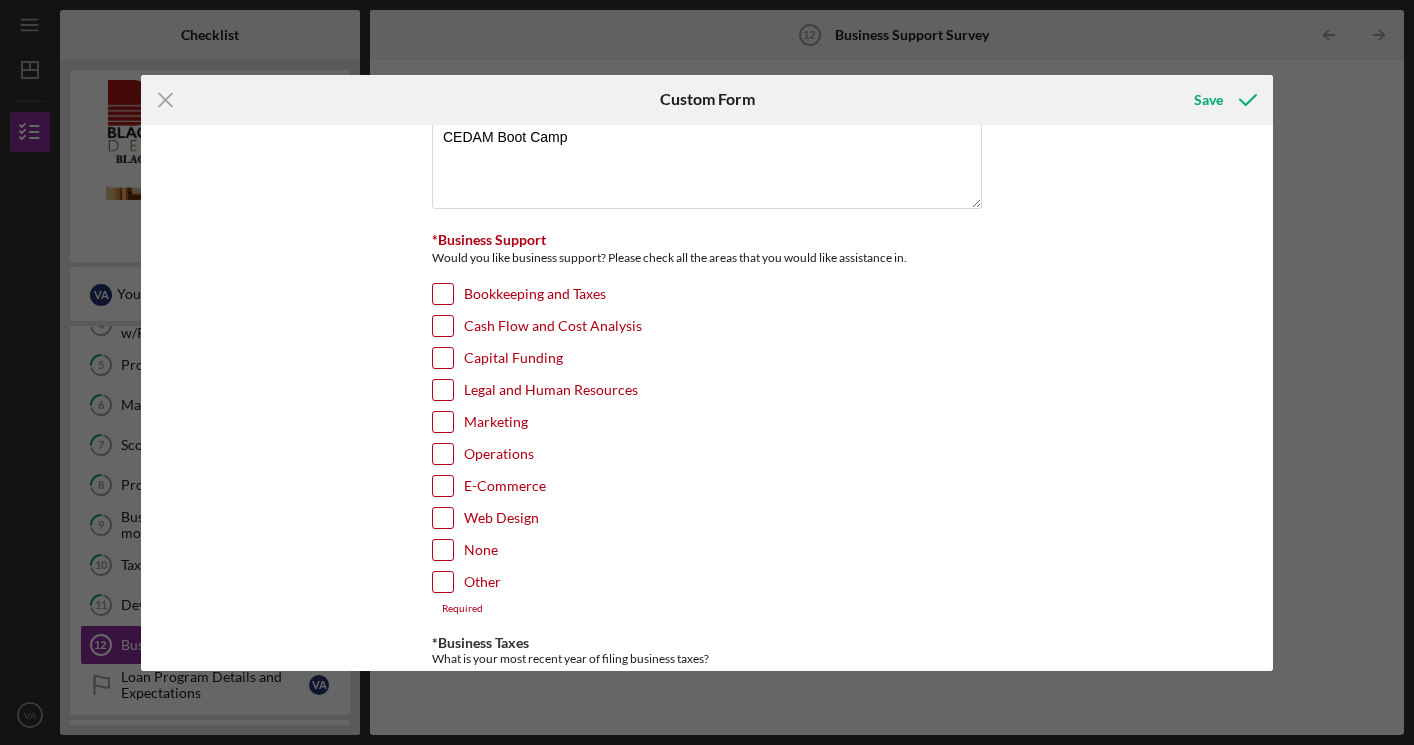 click on "Capital Funding" at bounding box center [443, 358] 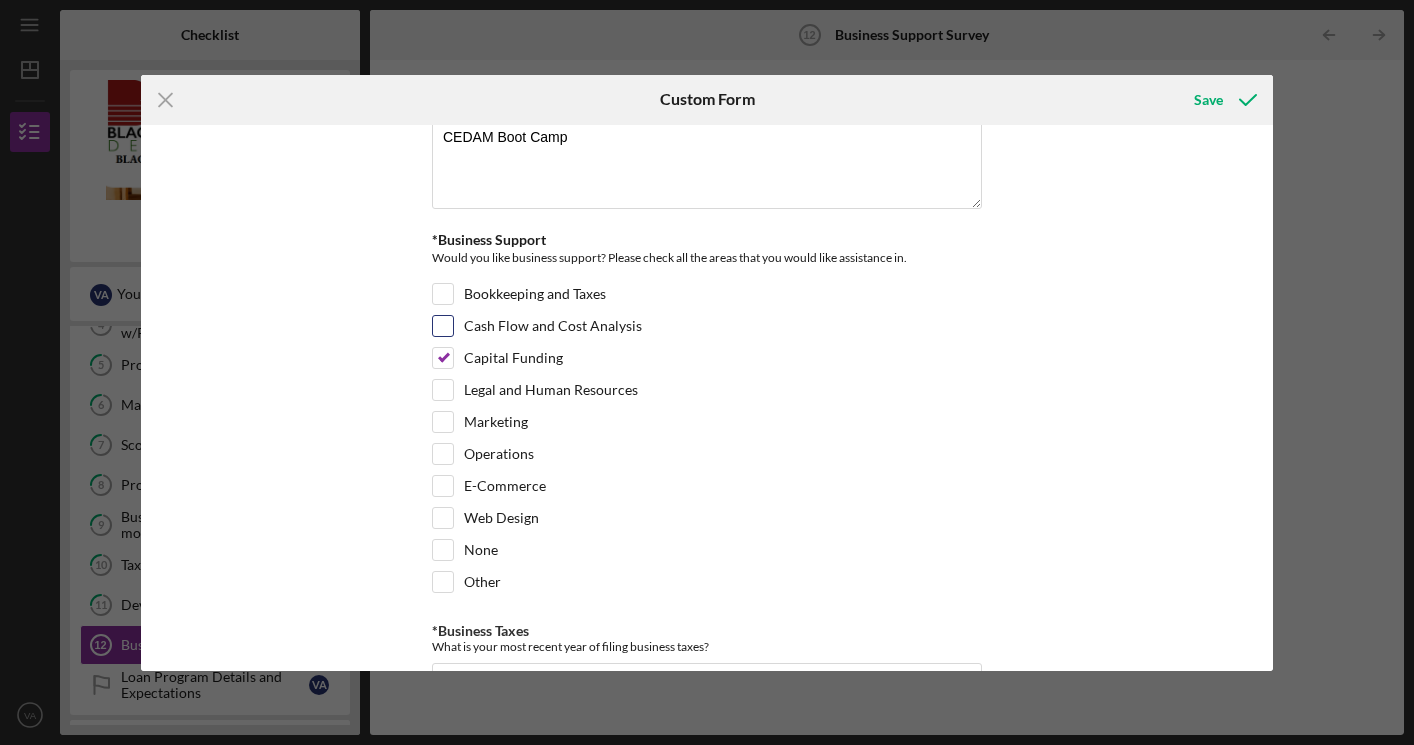 click on "Cash Flow and Cost Analysis" at bounding box center [443, 326] 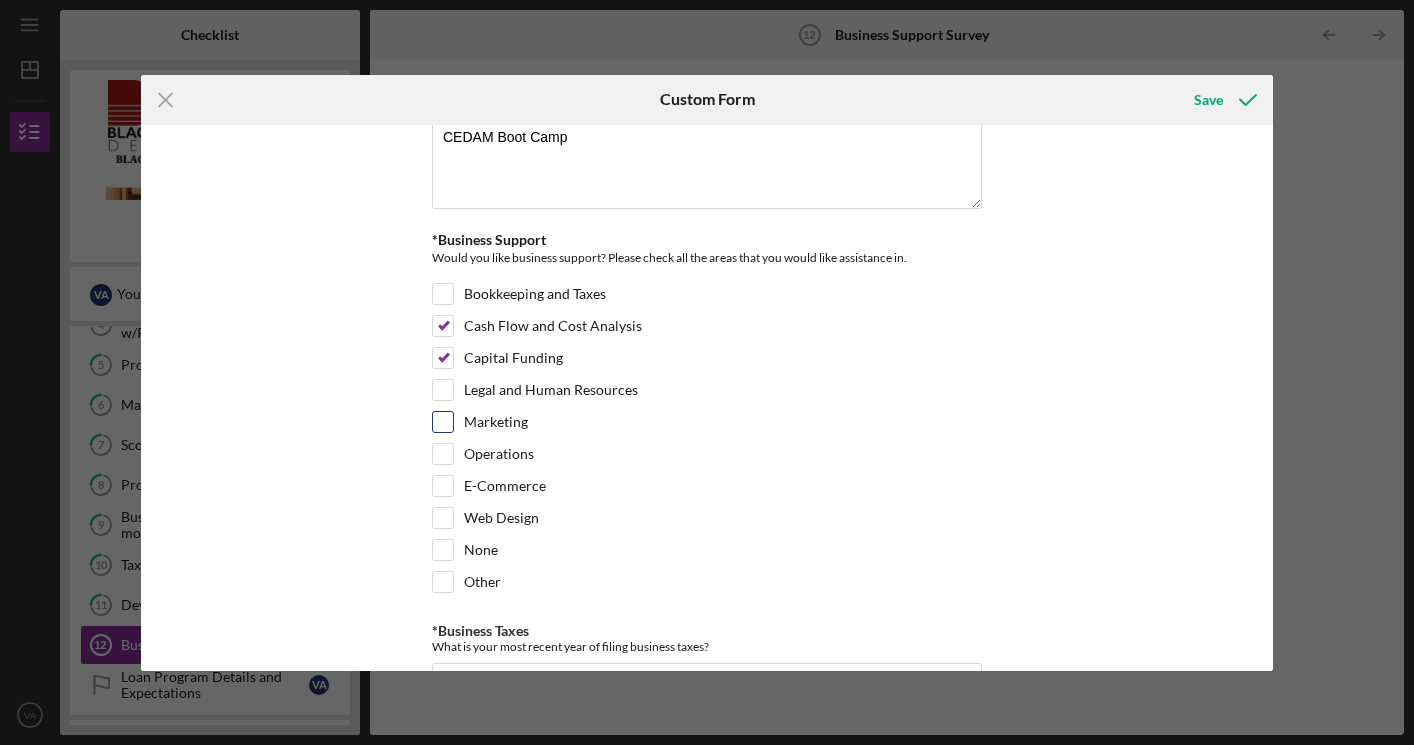 click on "Marketing" at bounding box center (443, 422) 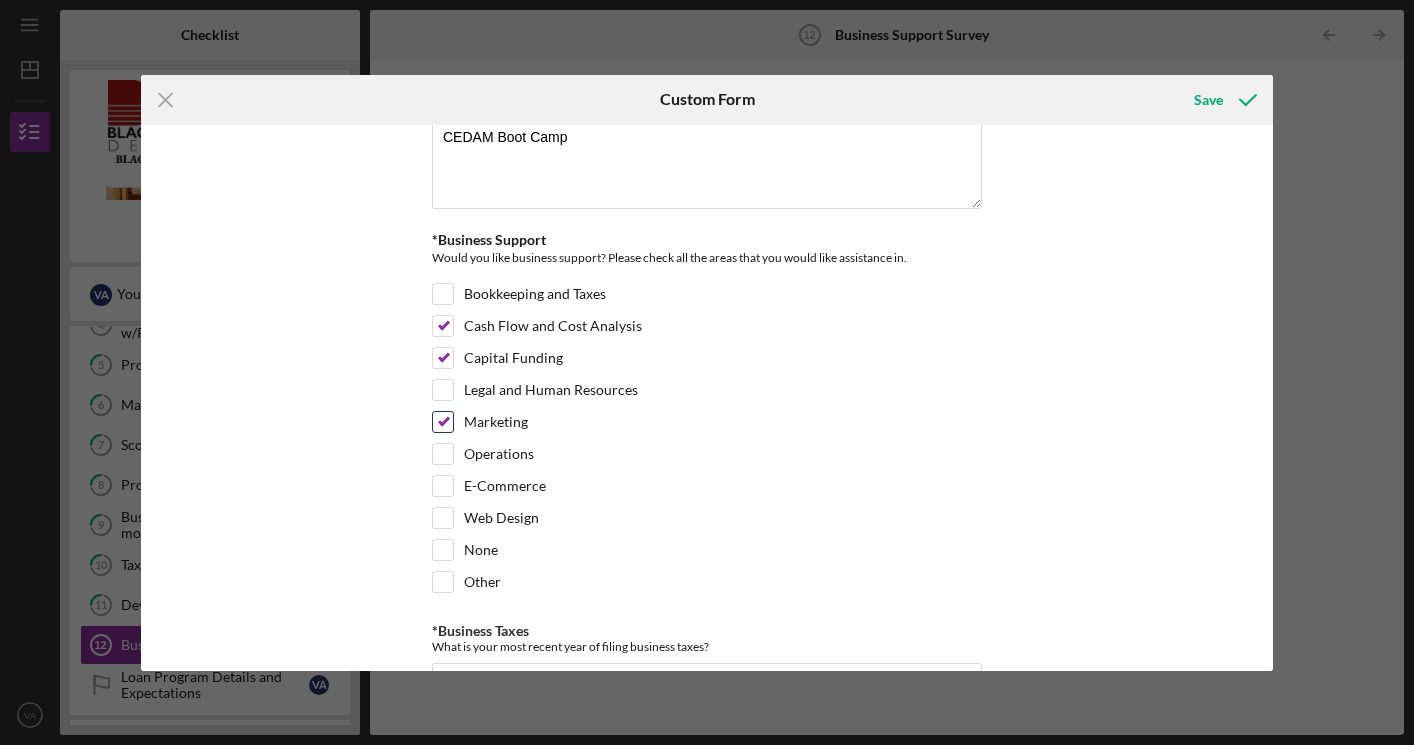 click on "Marketing" at bounding box center [443, 422] 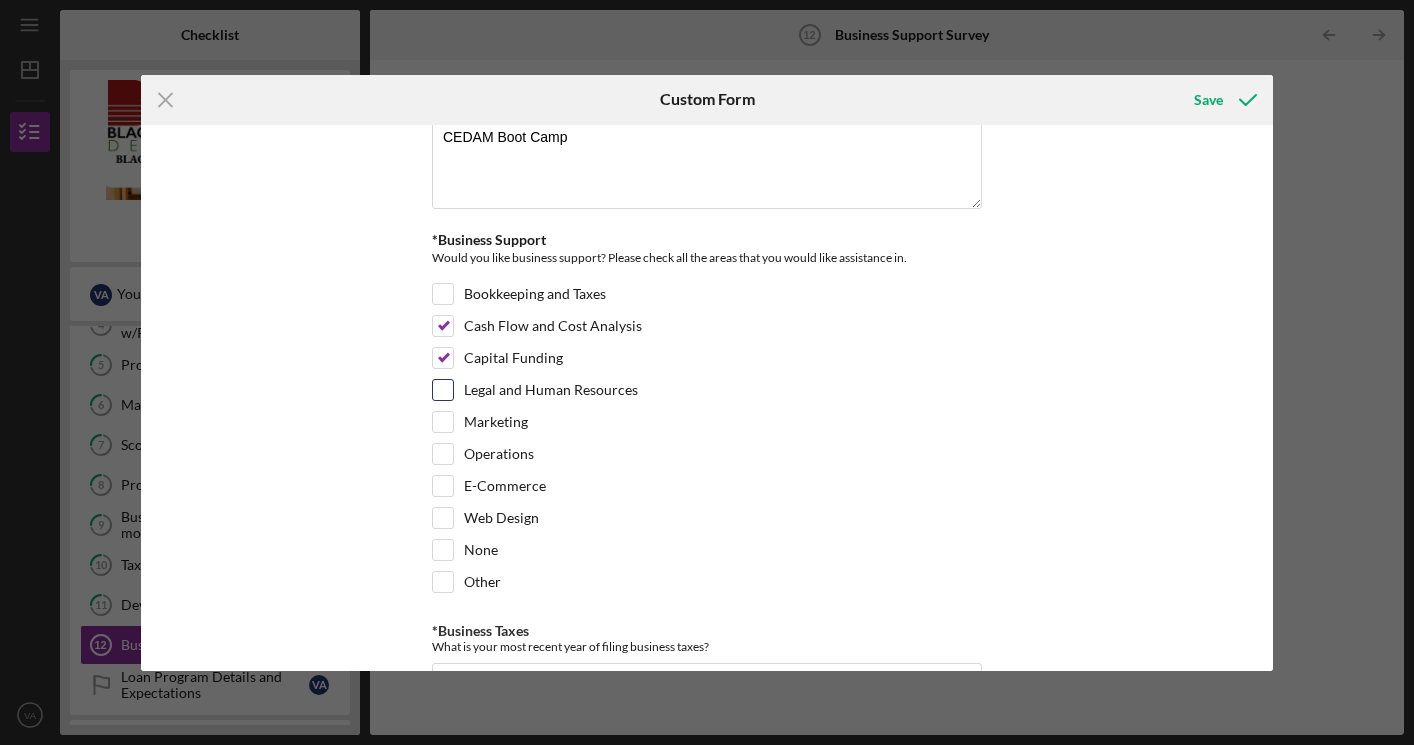 click on "Legal and Human Resources" at bounding box center [443, 390] 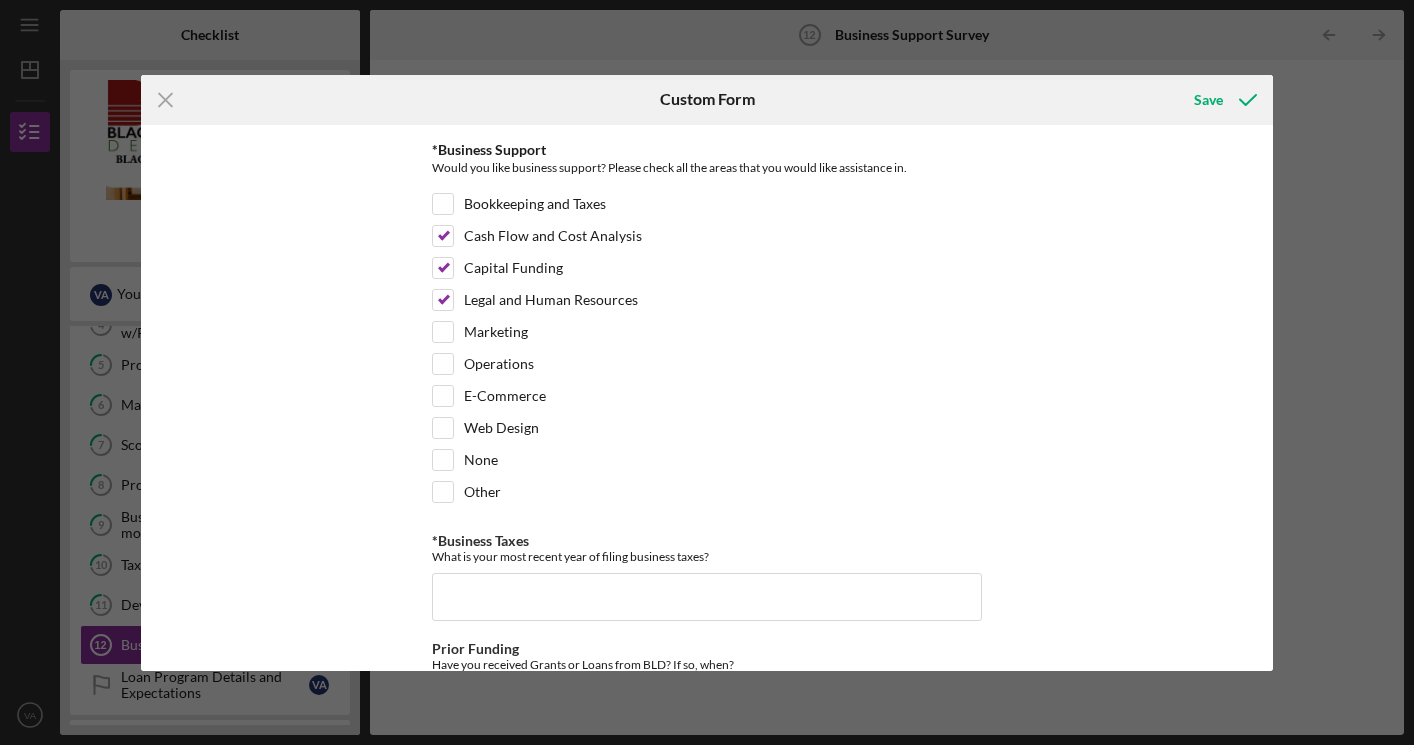 scroll, scrollTop: 164, scrollLeft: 0, axis: vertical 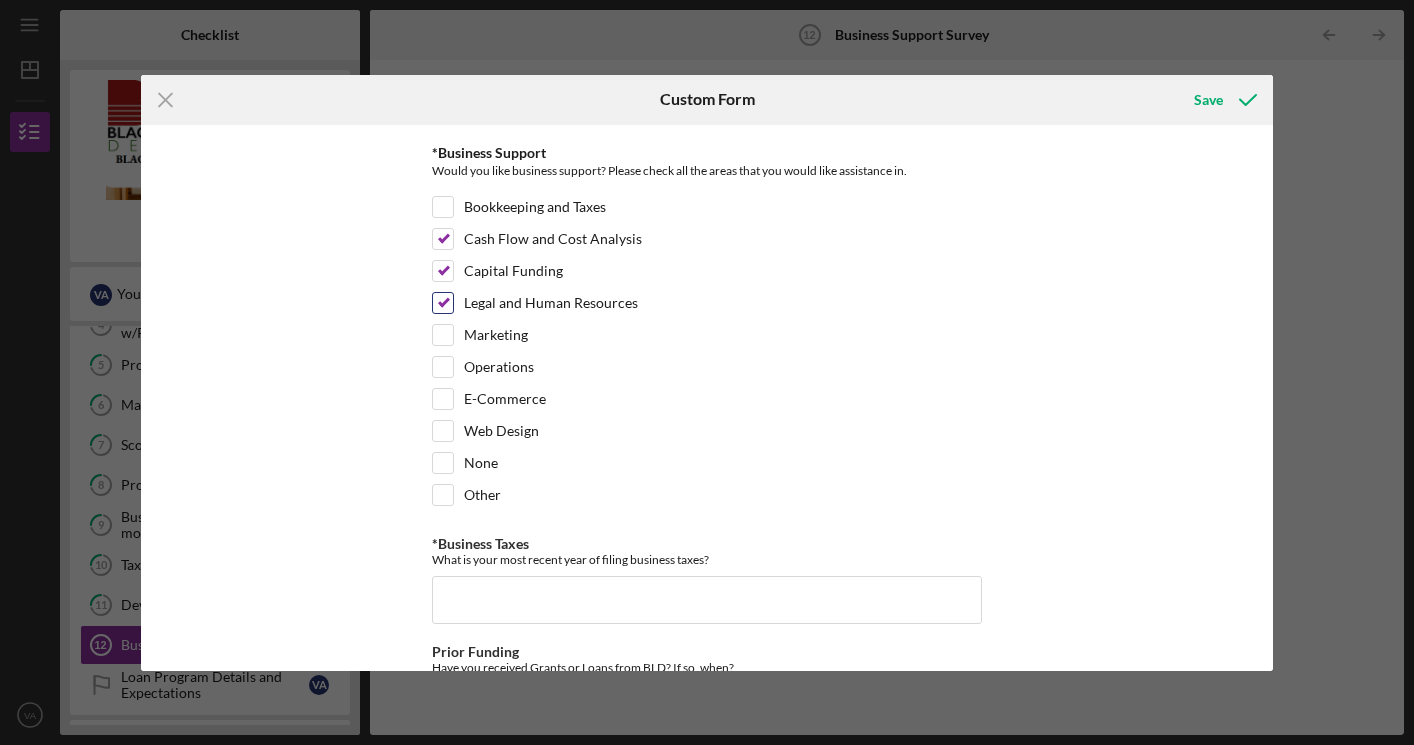 click on "Legal and Human Resources" at bounding box center [443, 303] 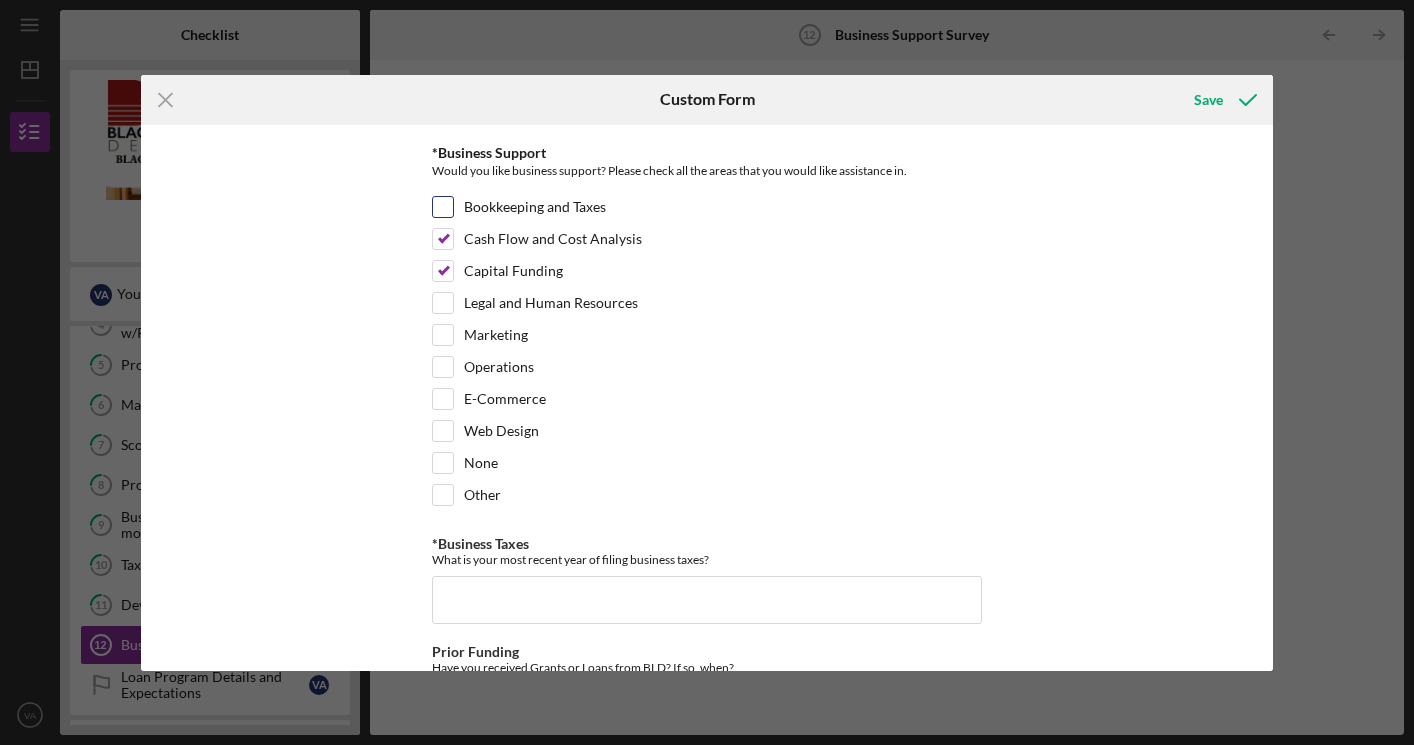 click on "Bookkeeping and Taxes" at bounding box center [443, 207] 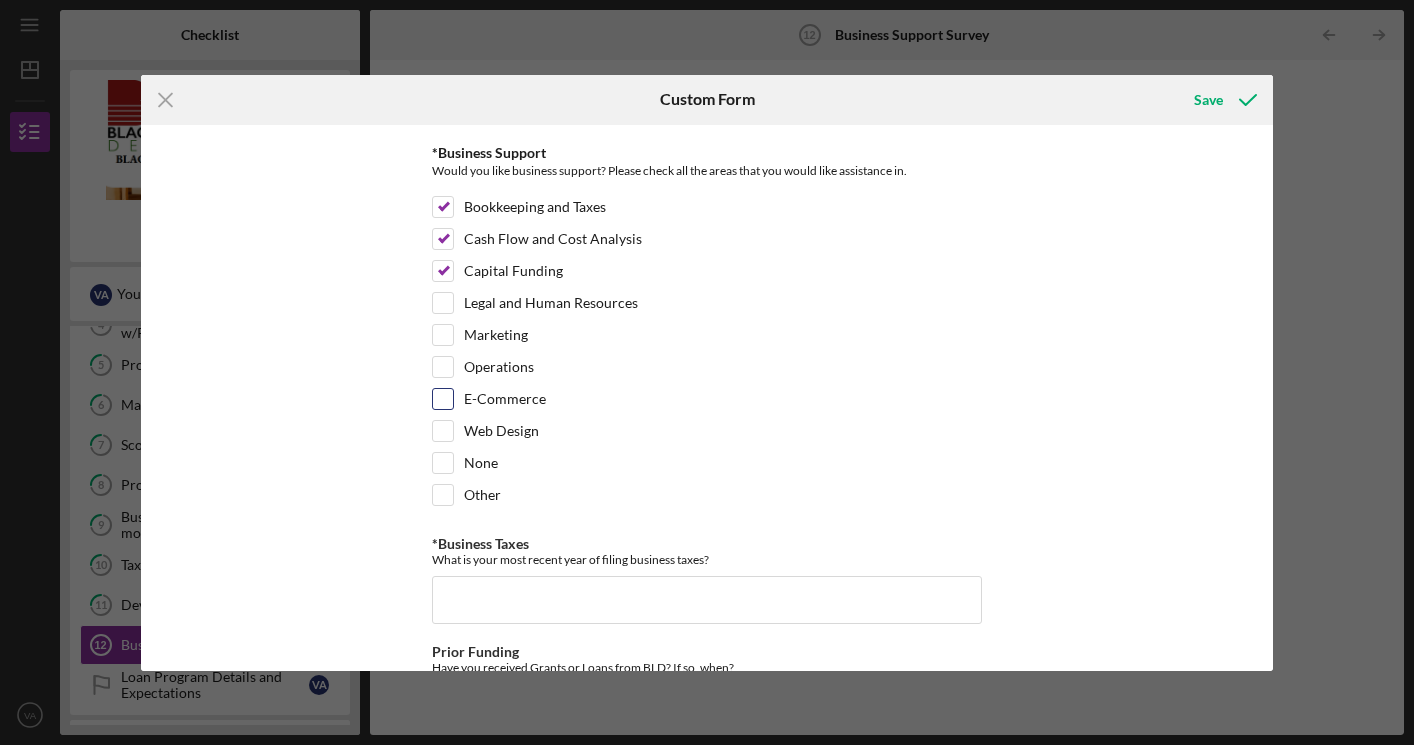 click on "E-Commerce" at bounding box center [443, 399] 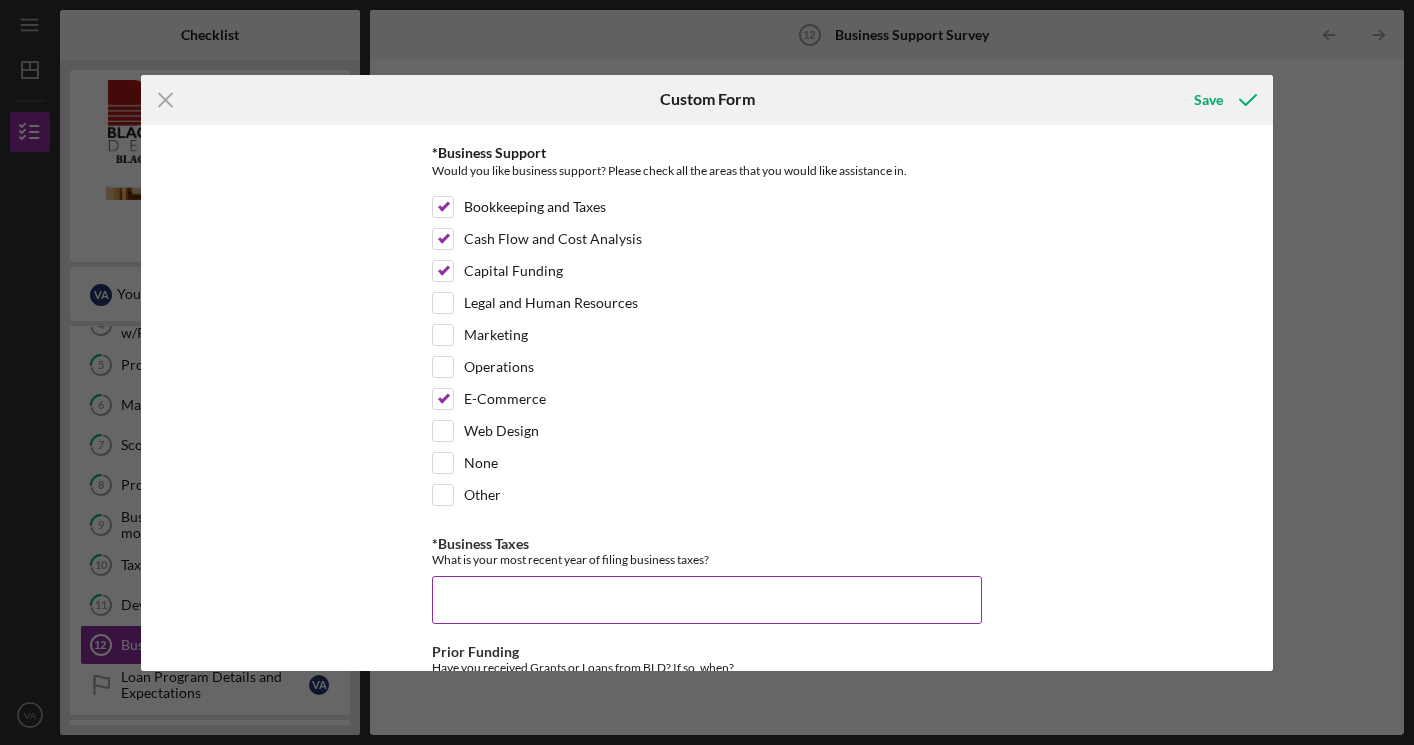 click on "*Business Taxes" at bounding box center (707, 600) 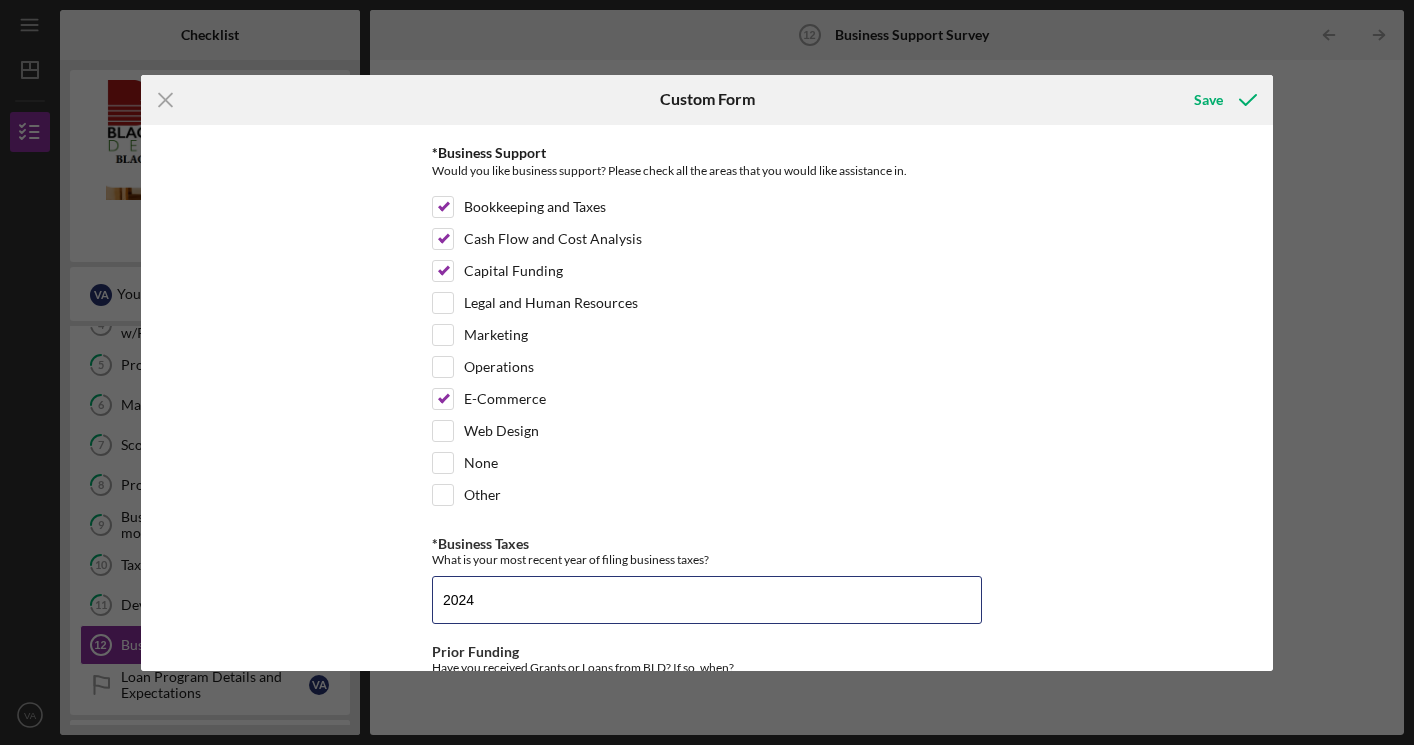 type on "2024" 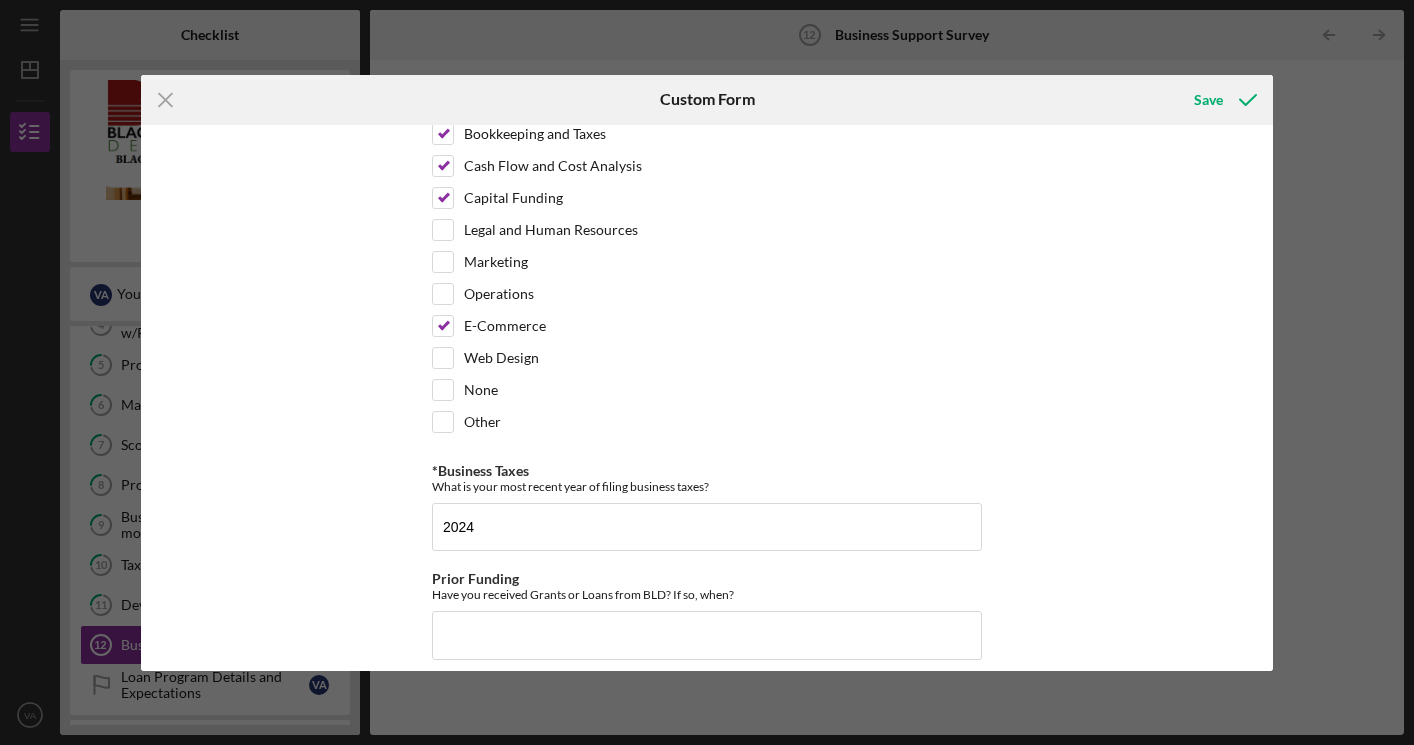 scroll, scrollTop: 255, scrollLeft: 0, axis: vertical 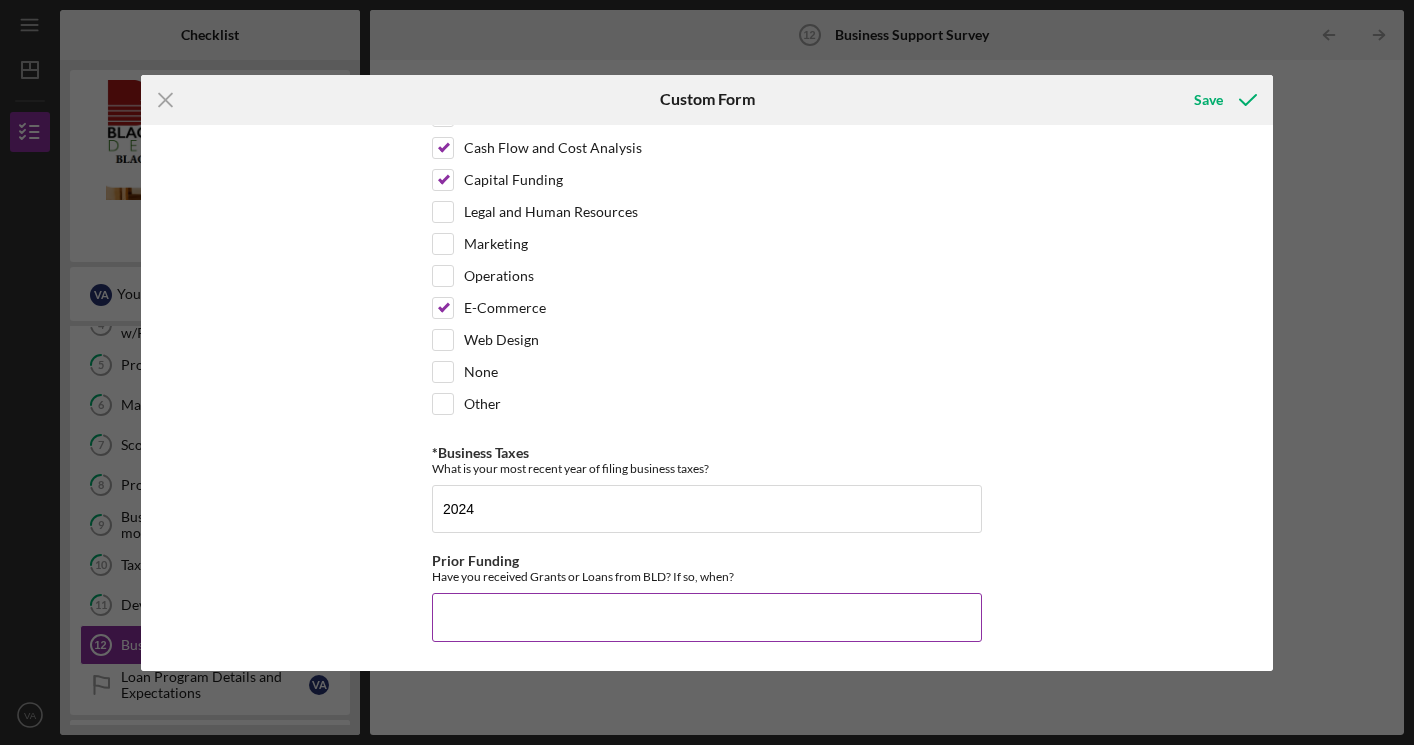click on "Prior Funding" at bounding box center (707, 617) 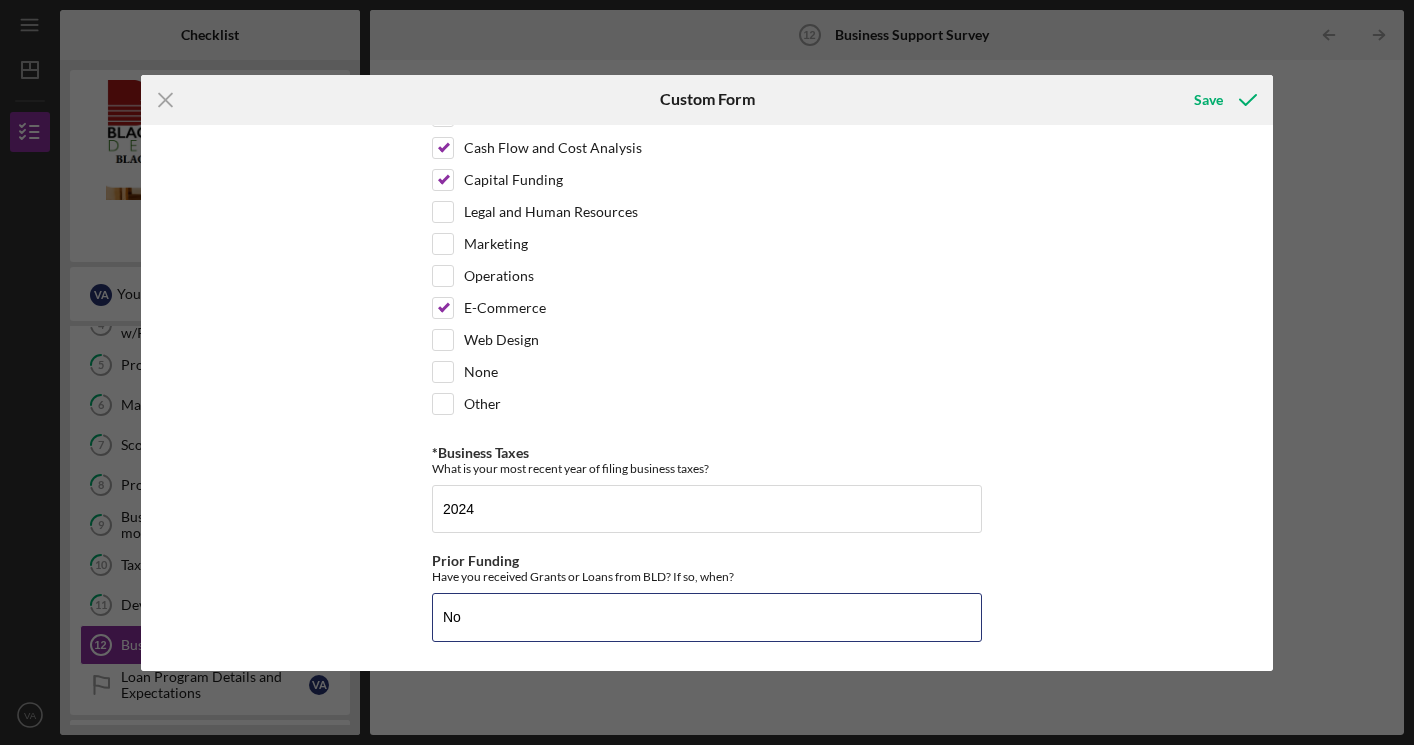 type on "No" 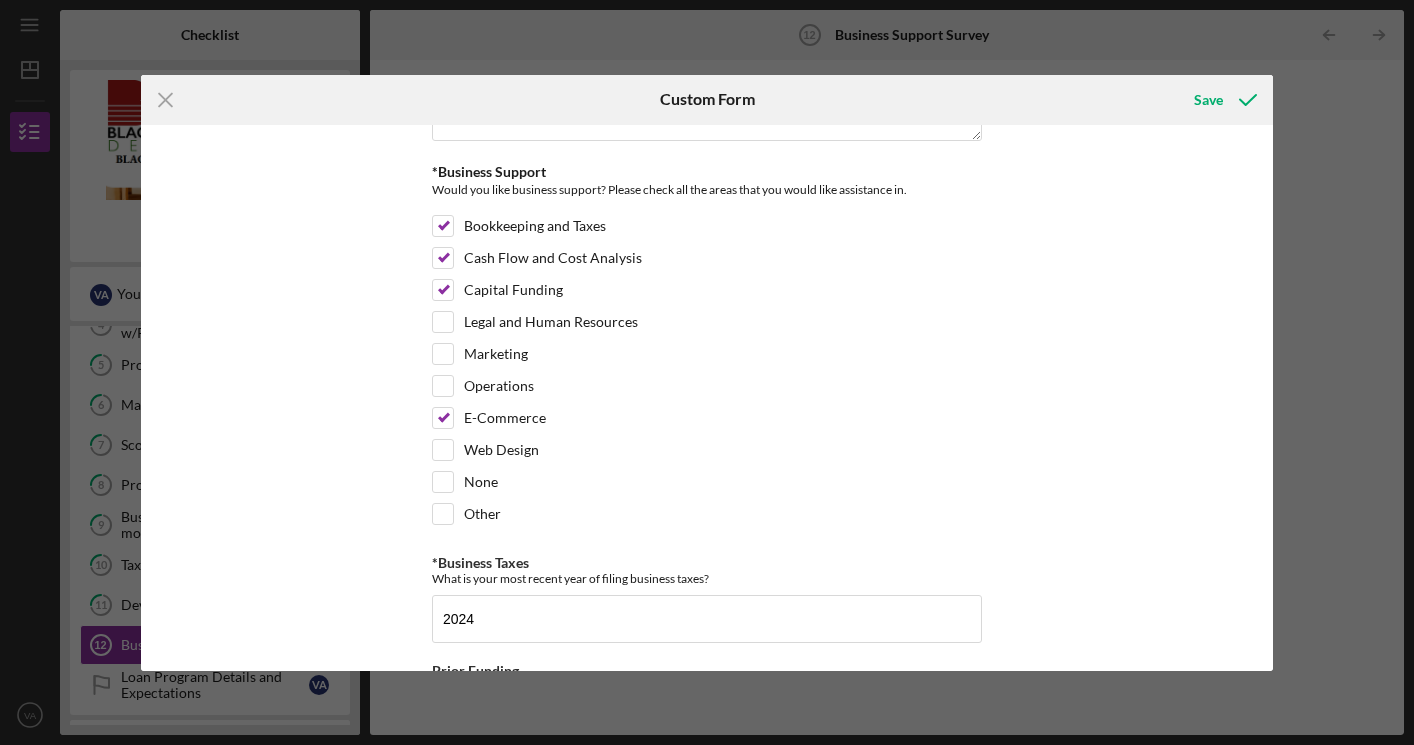 scroll, scrollTop: 0, scrollLeft: 0, axis: both 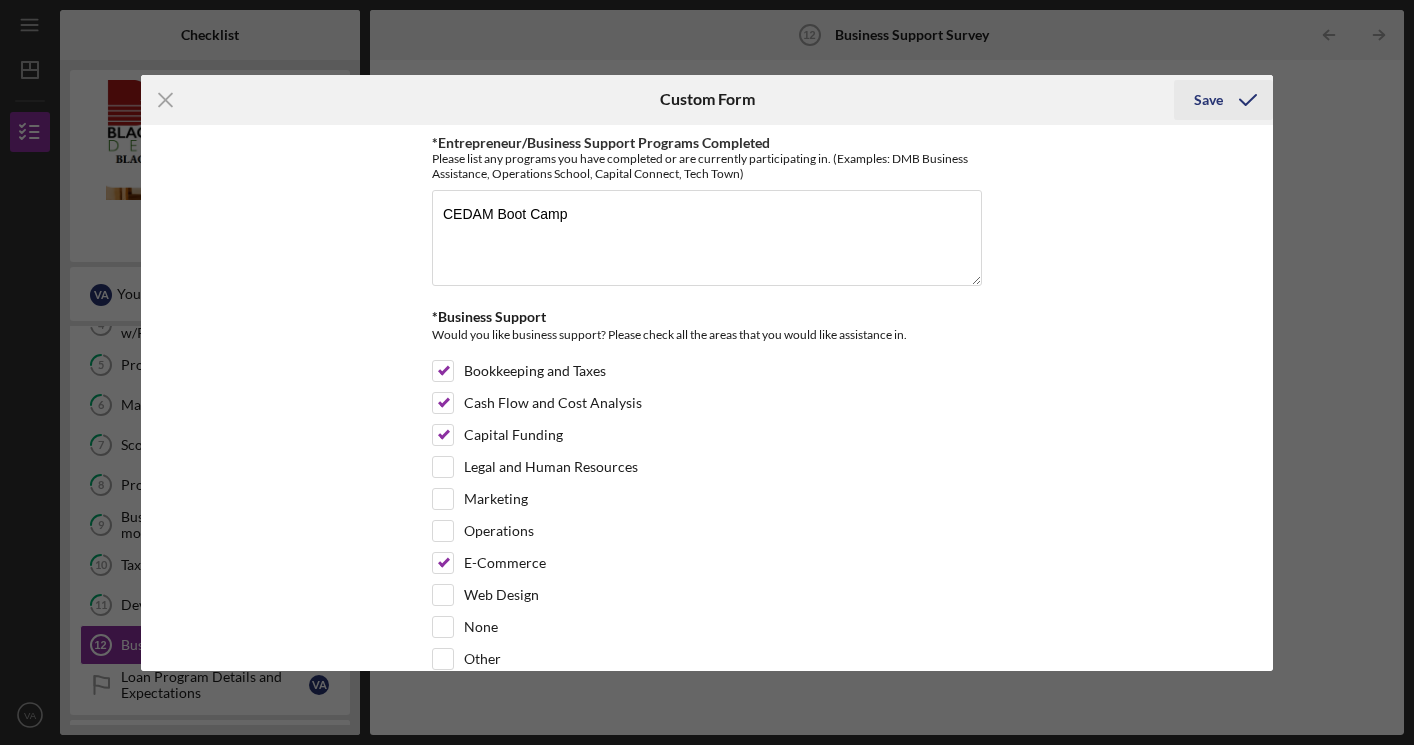 click on "Save" at bounding box center (1208, 100) 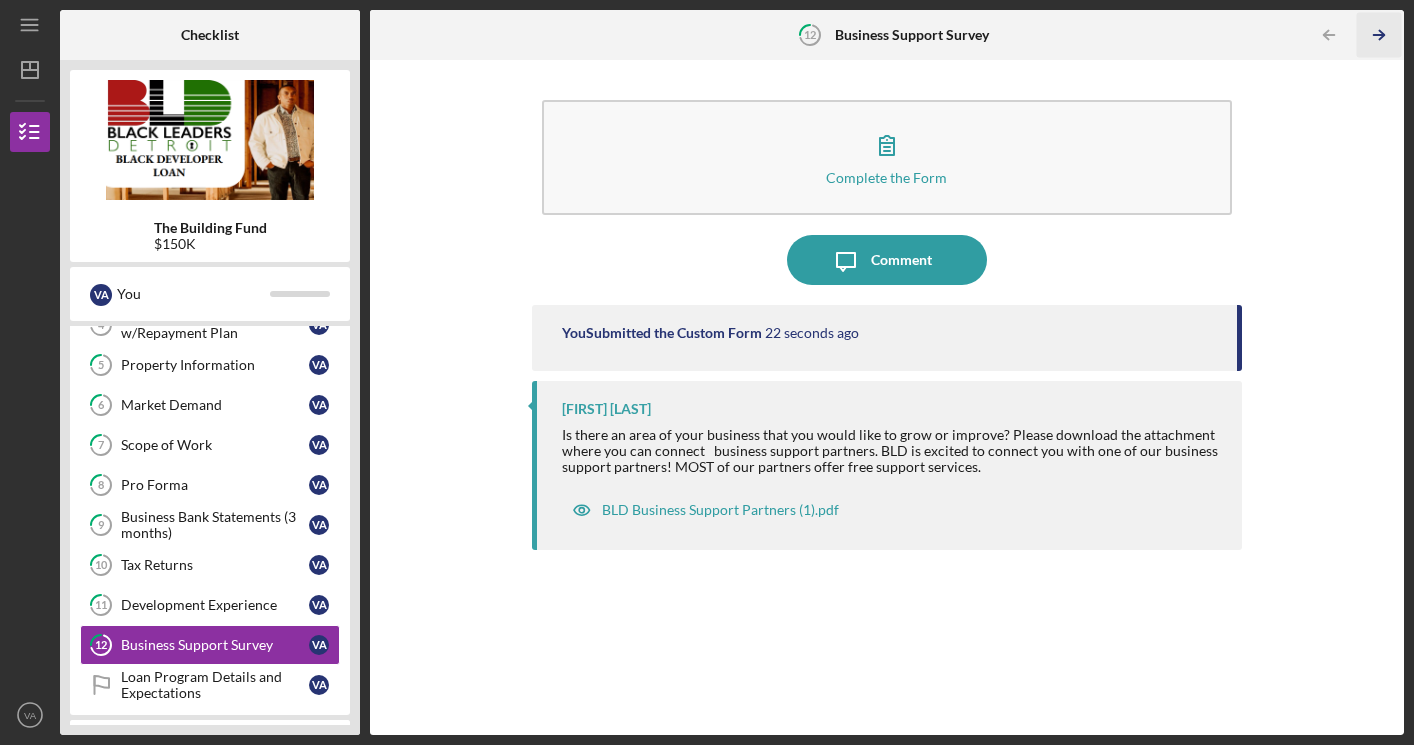 click on "Icon/Table Pagination Arrow" 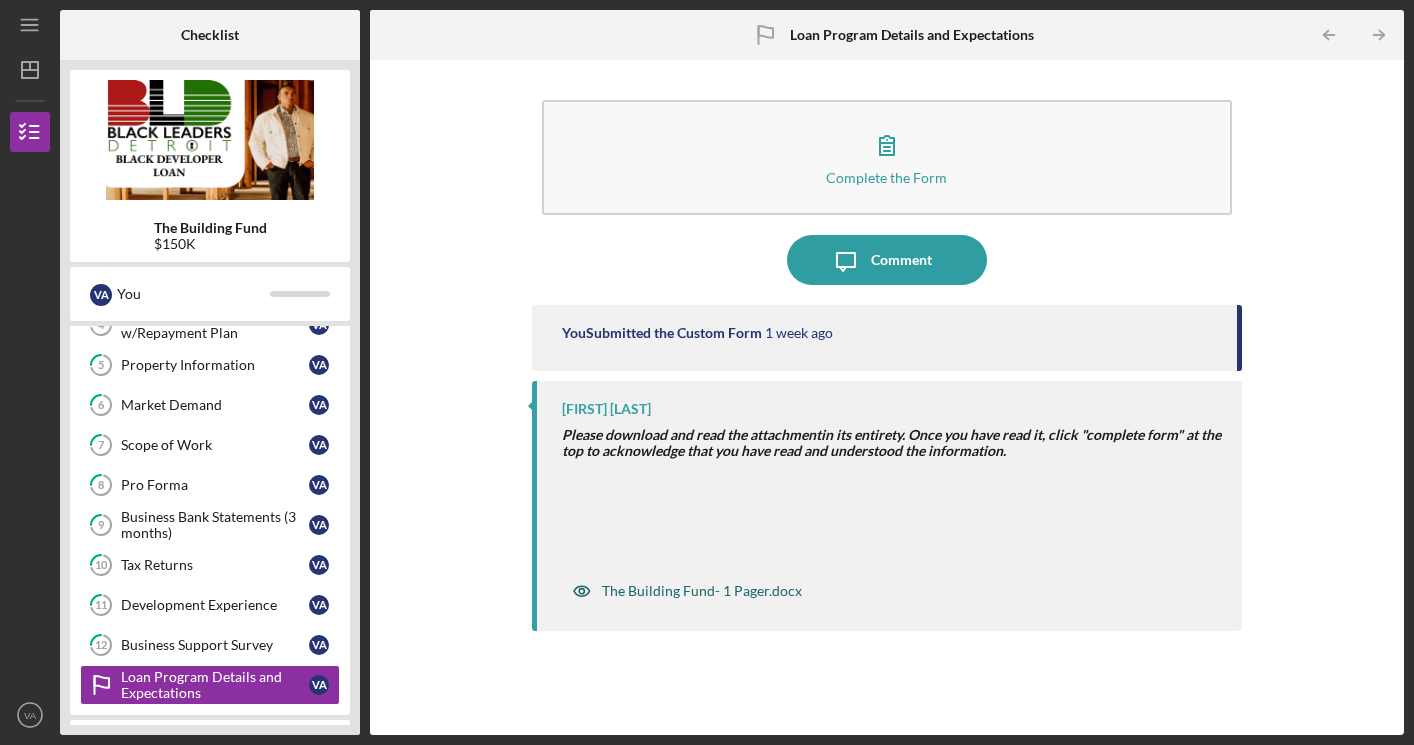 click on "The Building Fund- 1 Pager.docx" at bounding box center (702, 591) 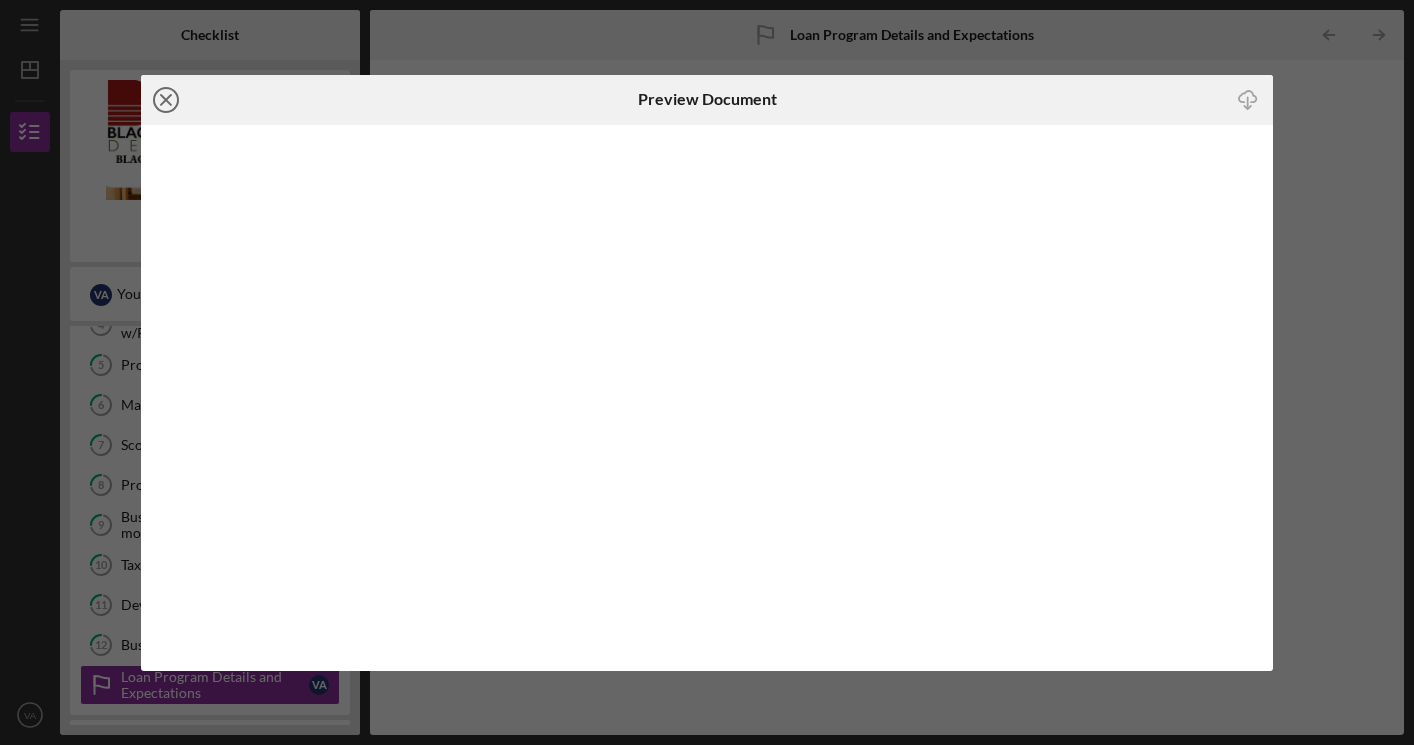 click on "Icon/Close" 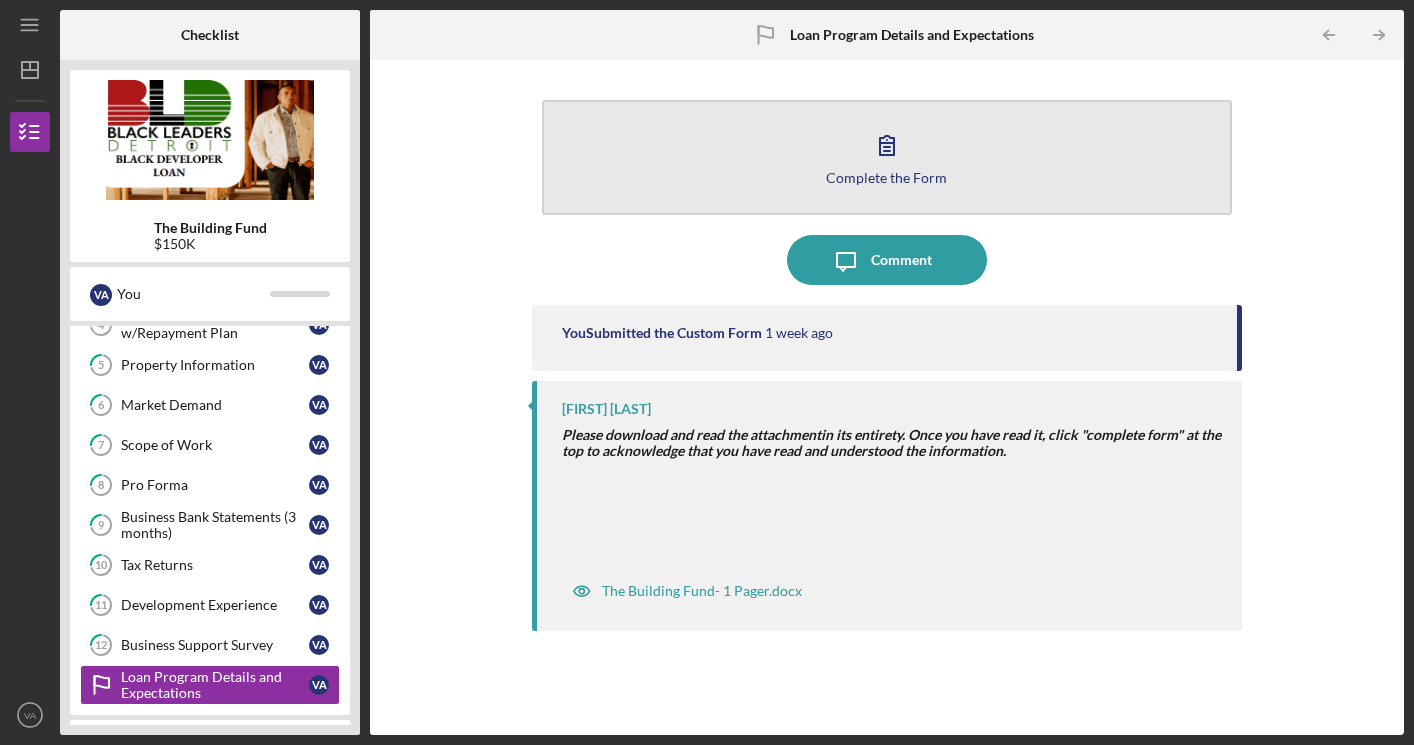 click on "Complete the Form" at bounding box center (886, 177) 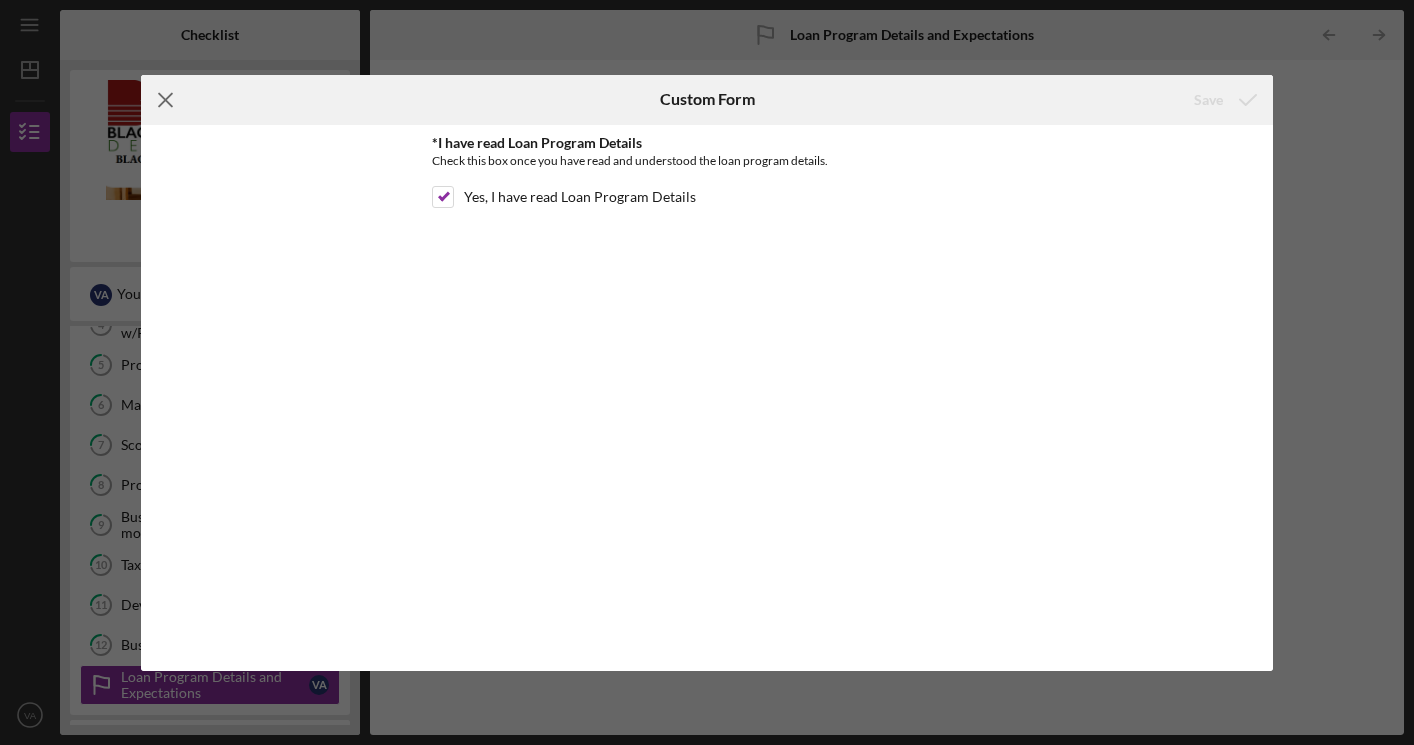 click on "Icon/Menu Close" 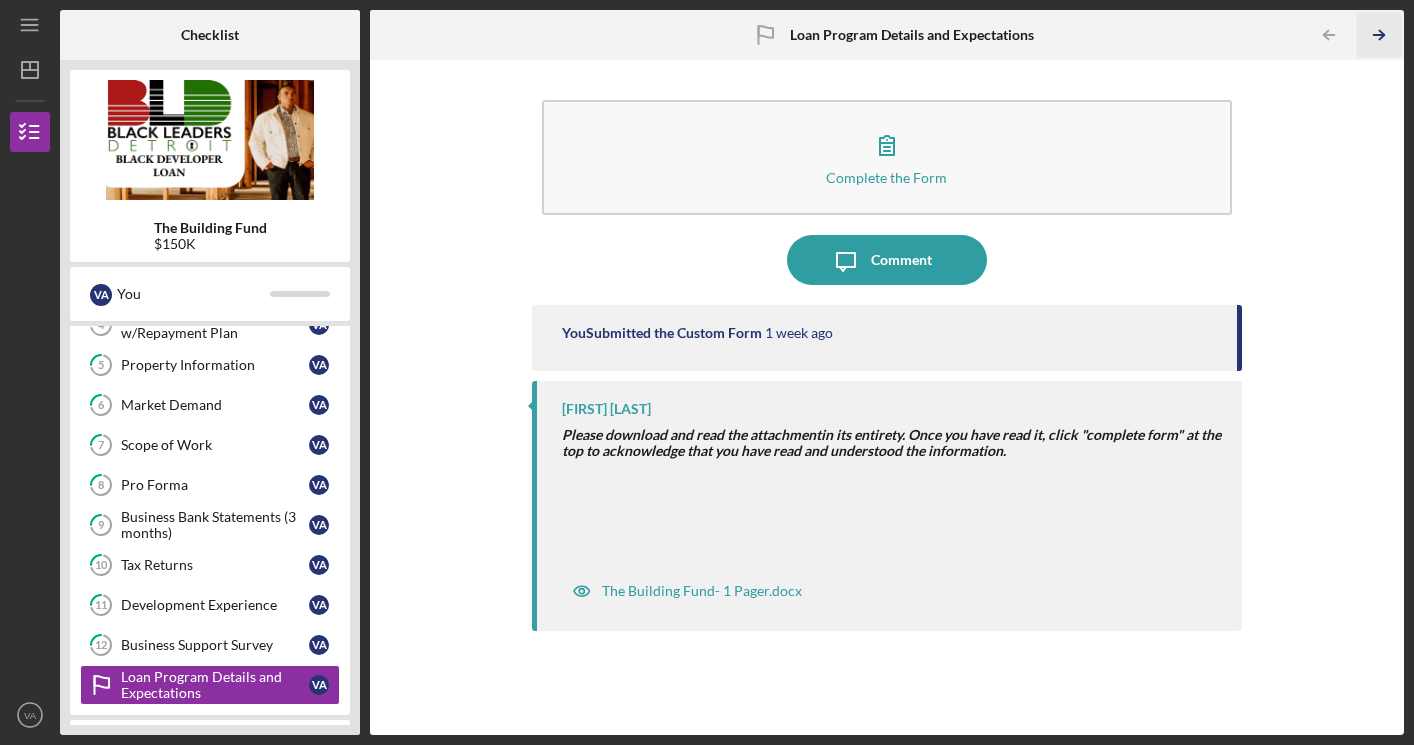 click 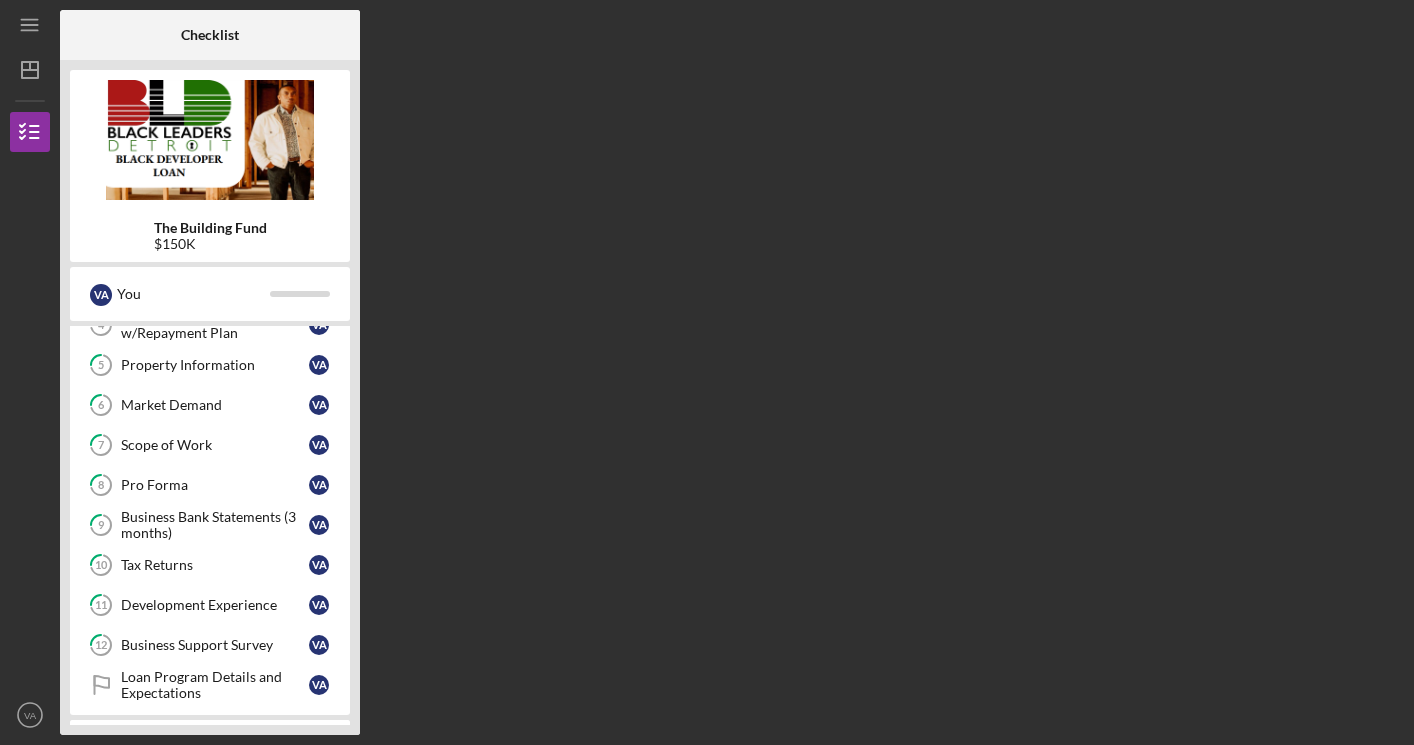 scroll, scrollTop: 478, scrollLeft: 0, axis: vertical 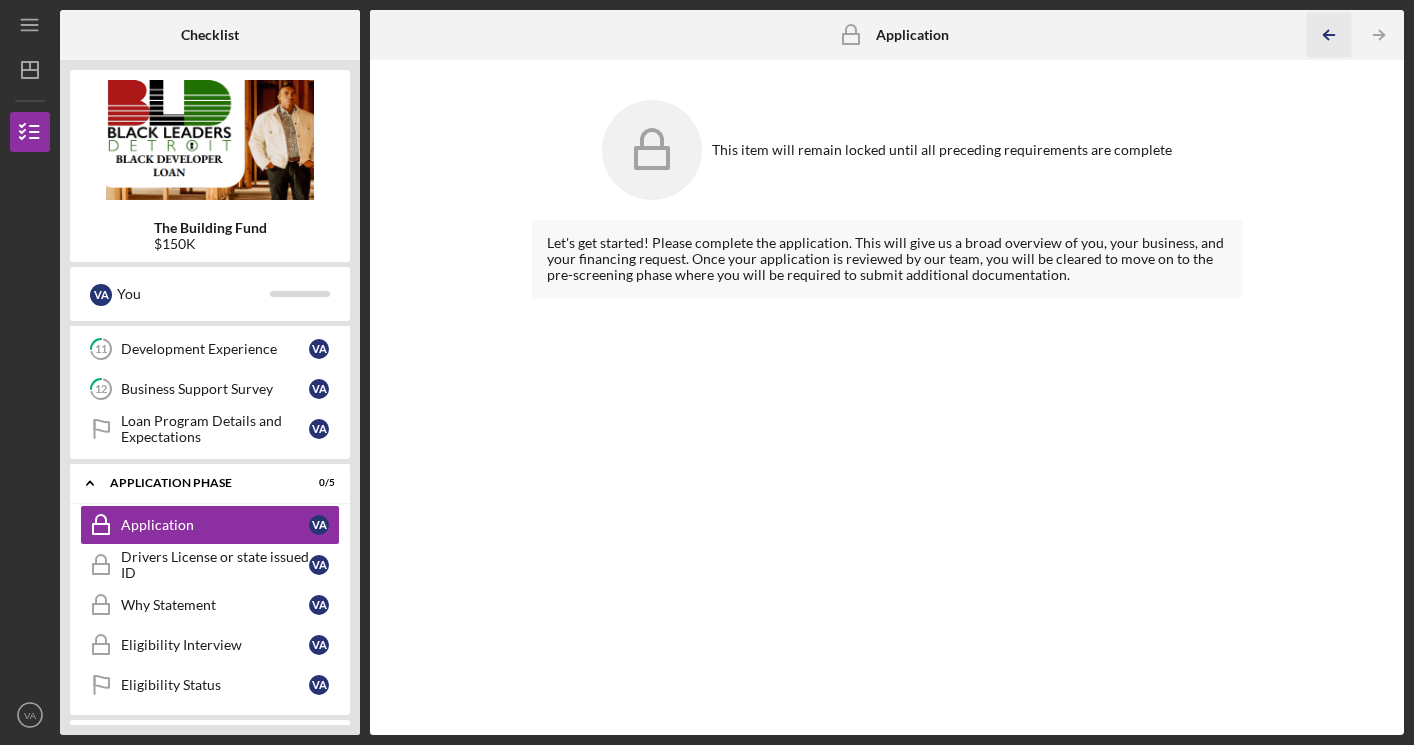 click 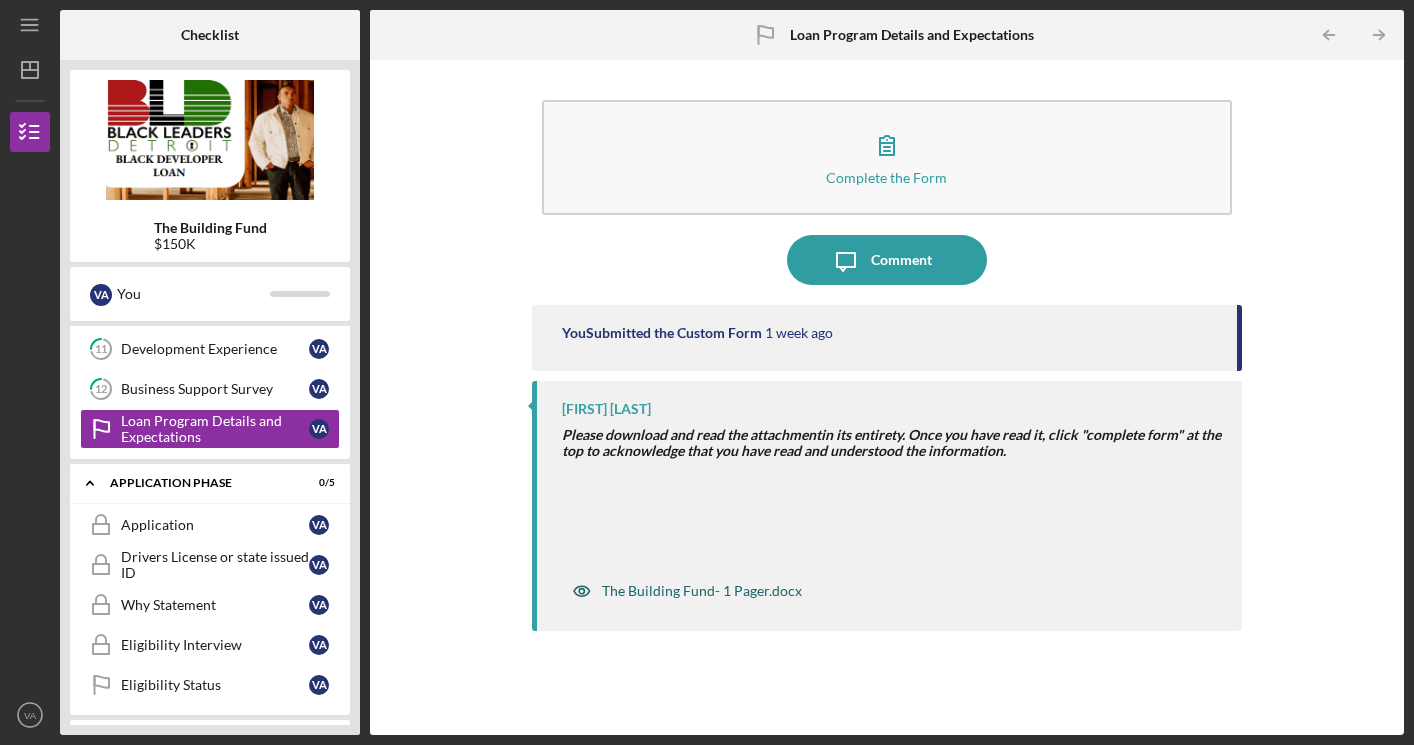 click on "The Building Fund- 1 Pager.docx" at bounding box center [702, 591] 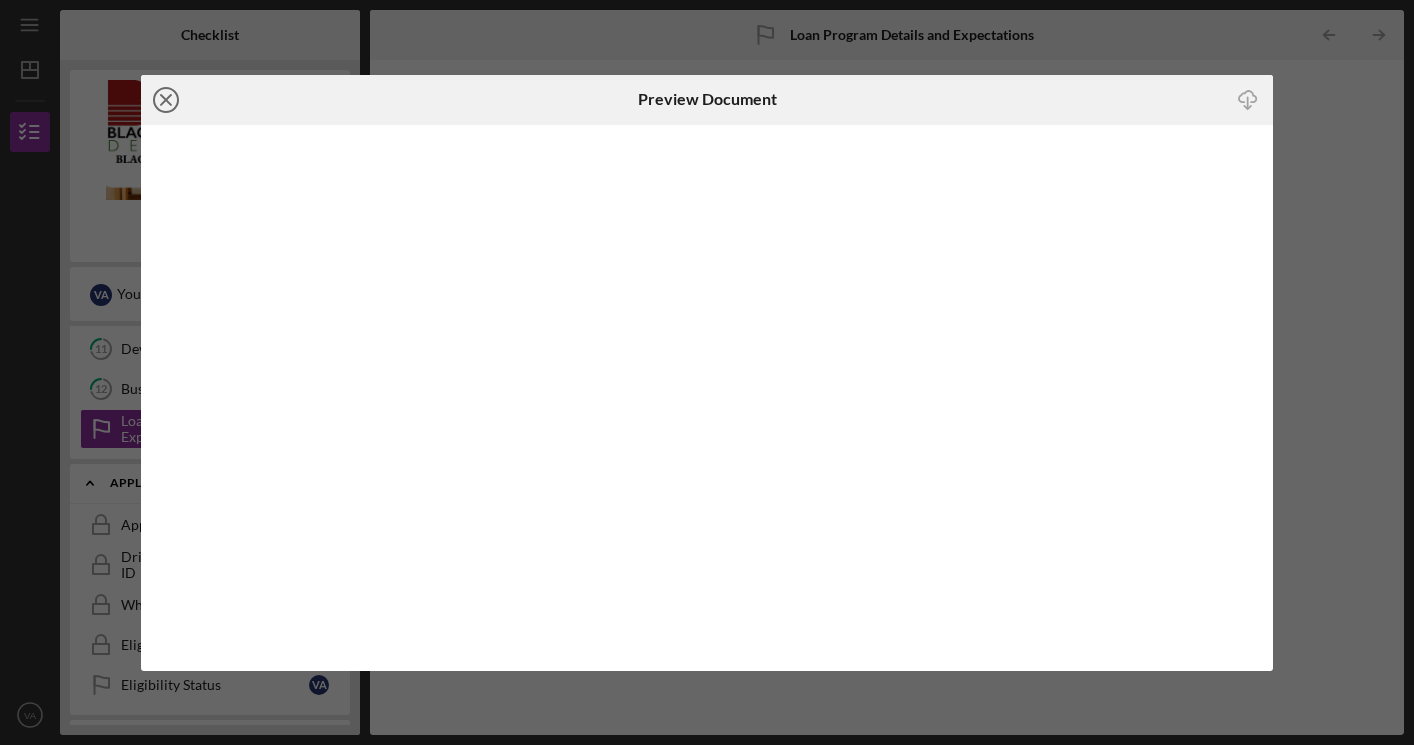 click 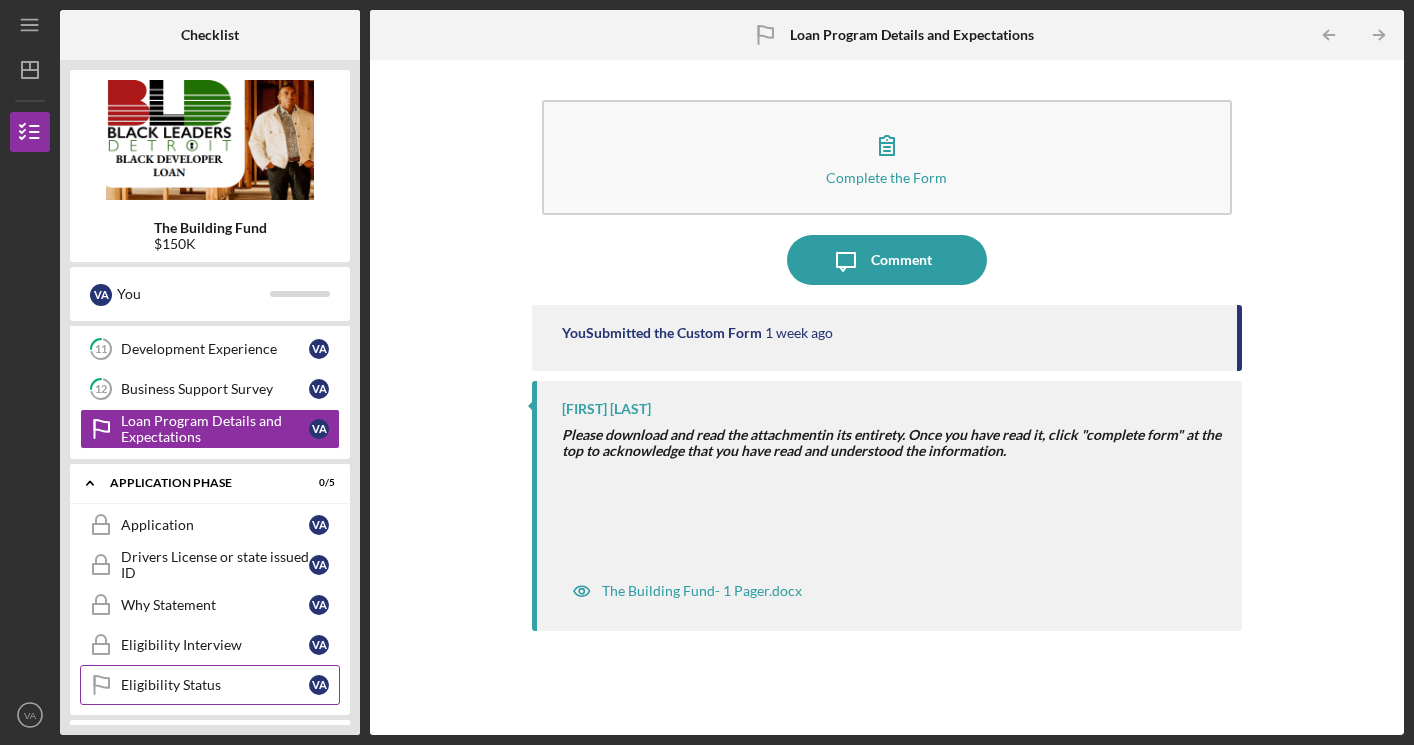 click on "Eligibility Status" at bounding box center (215, 685) 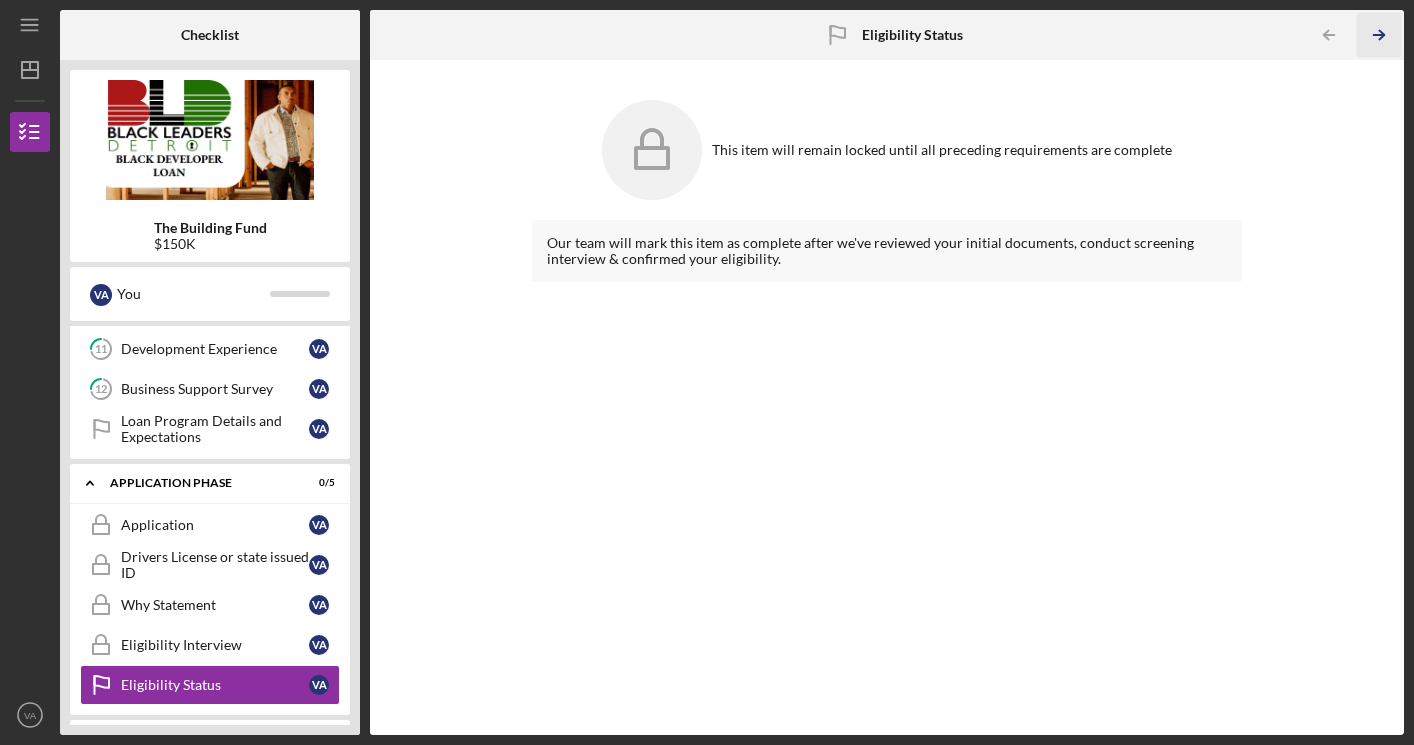 click on "Icon/Table Pagination Arrow" 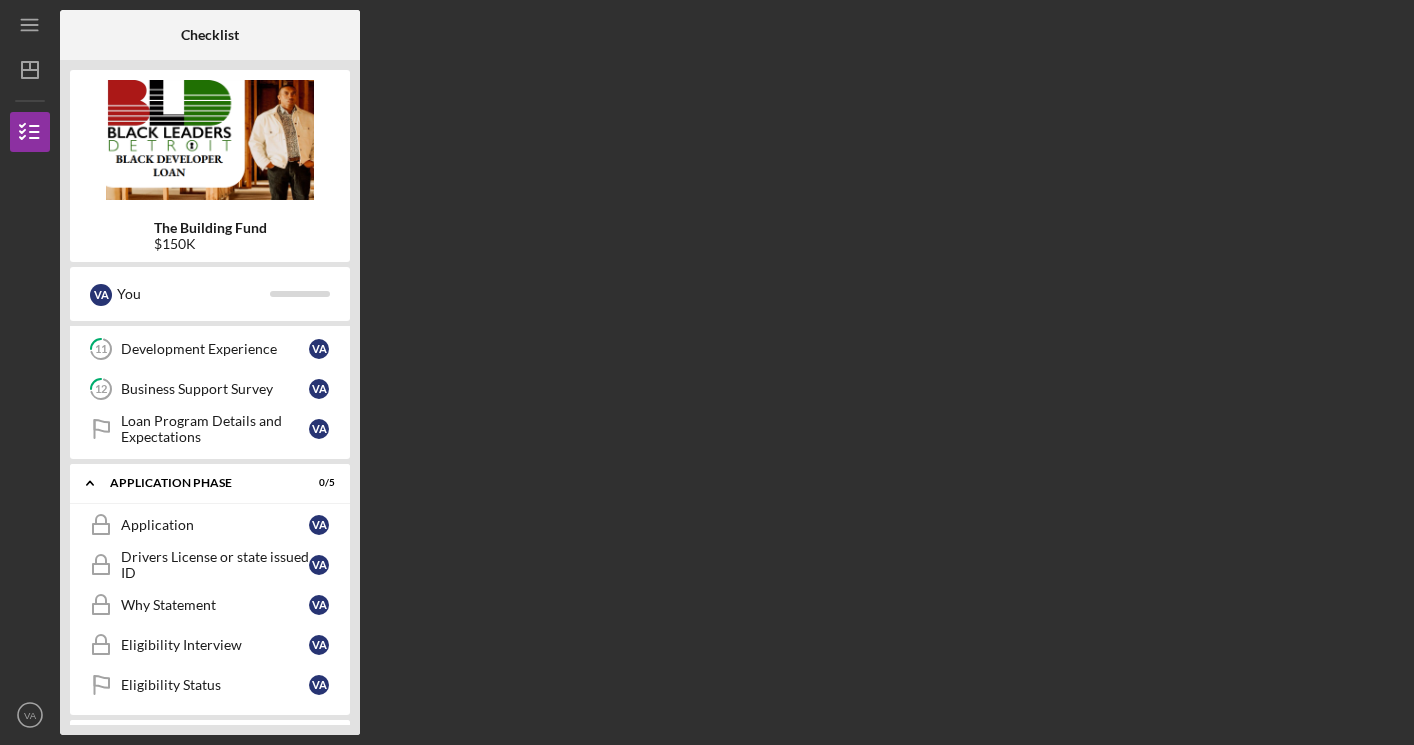 scroll, scrollTop: 734, scrollLeft: 0, axis: vertical 